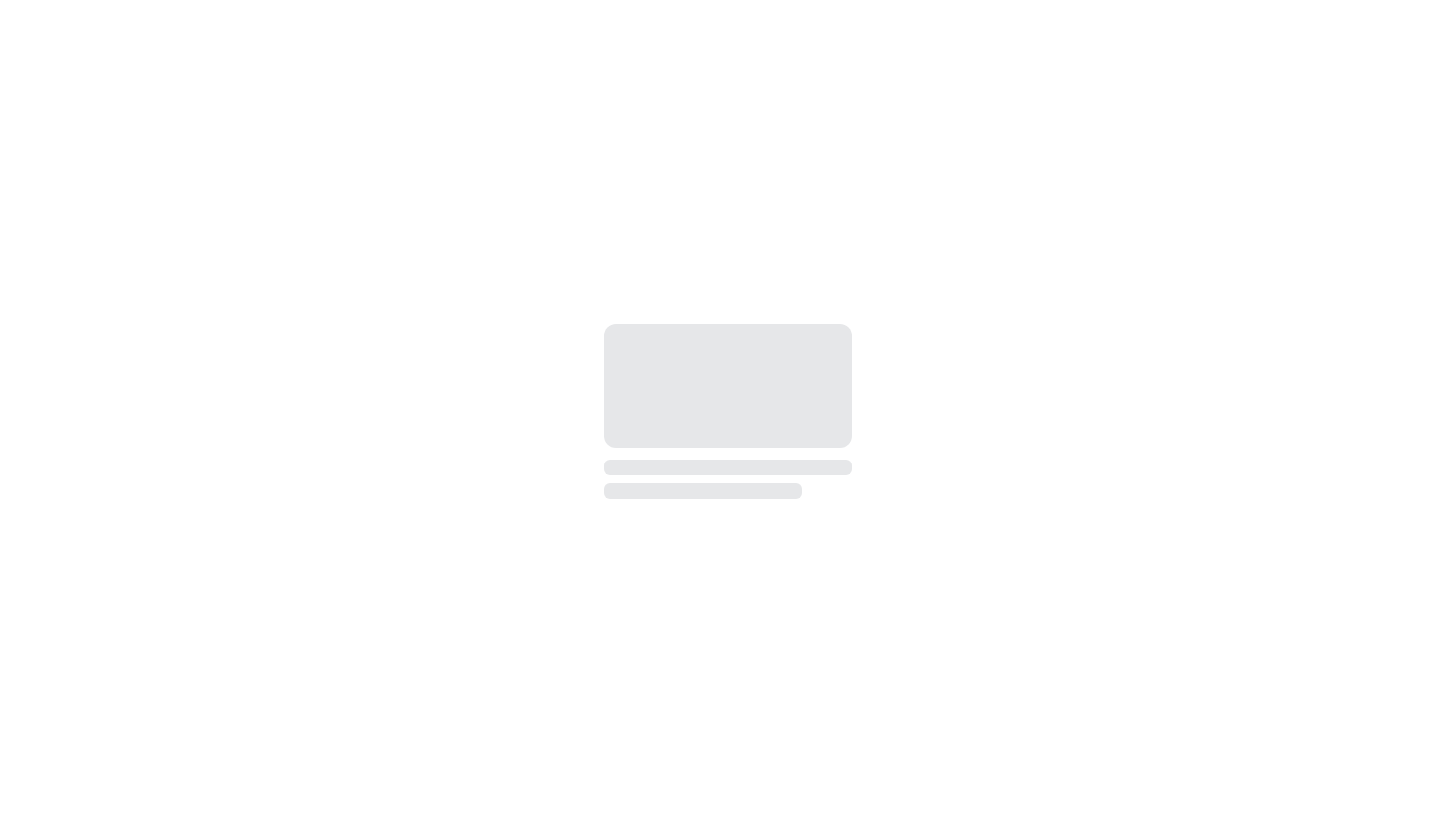 scroll, scrollTop: 0, scrollLeft: 0, axis: both 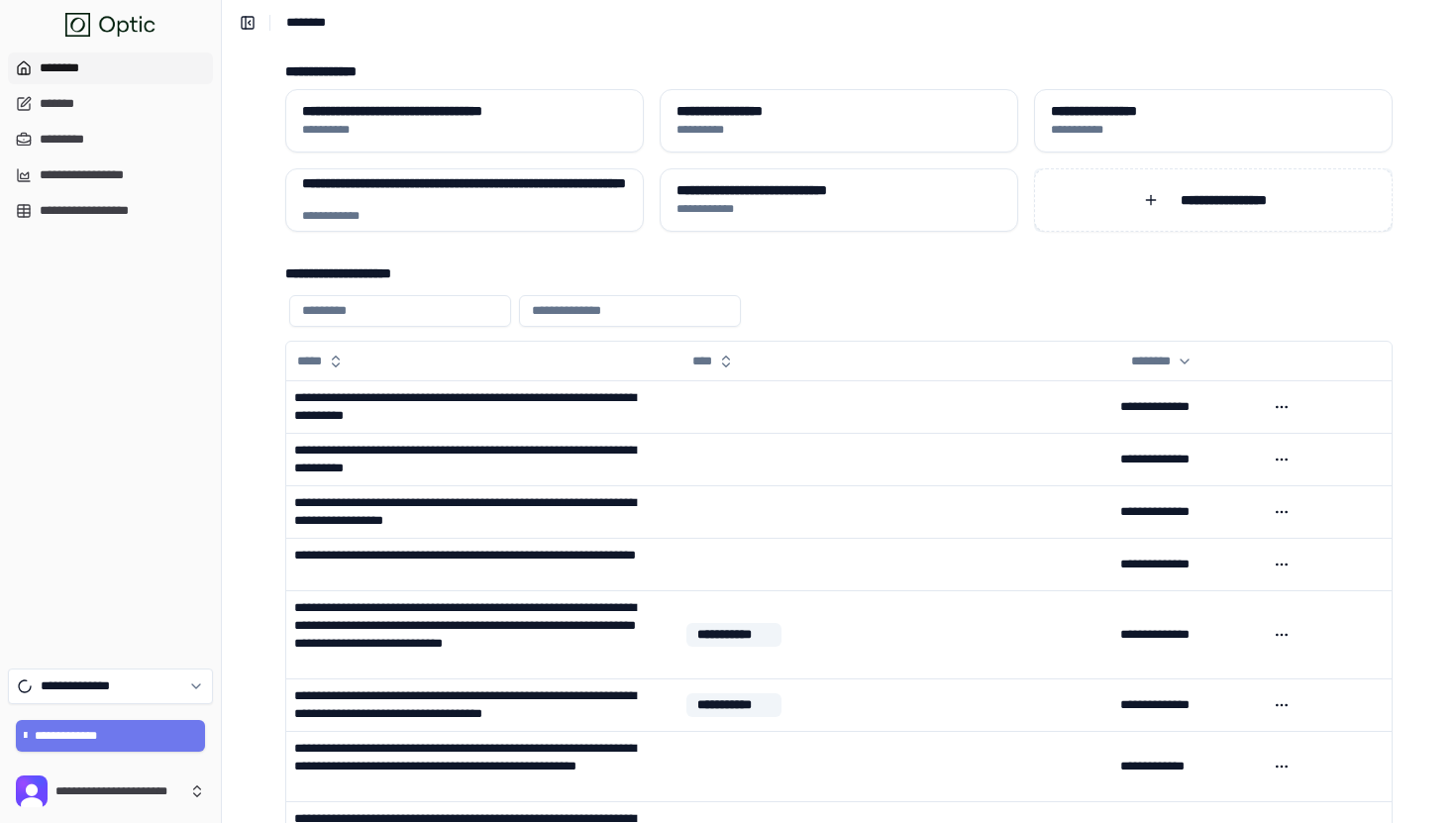click on "**********" at bounding box center (1223, 200) 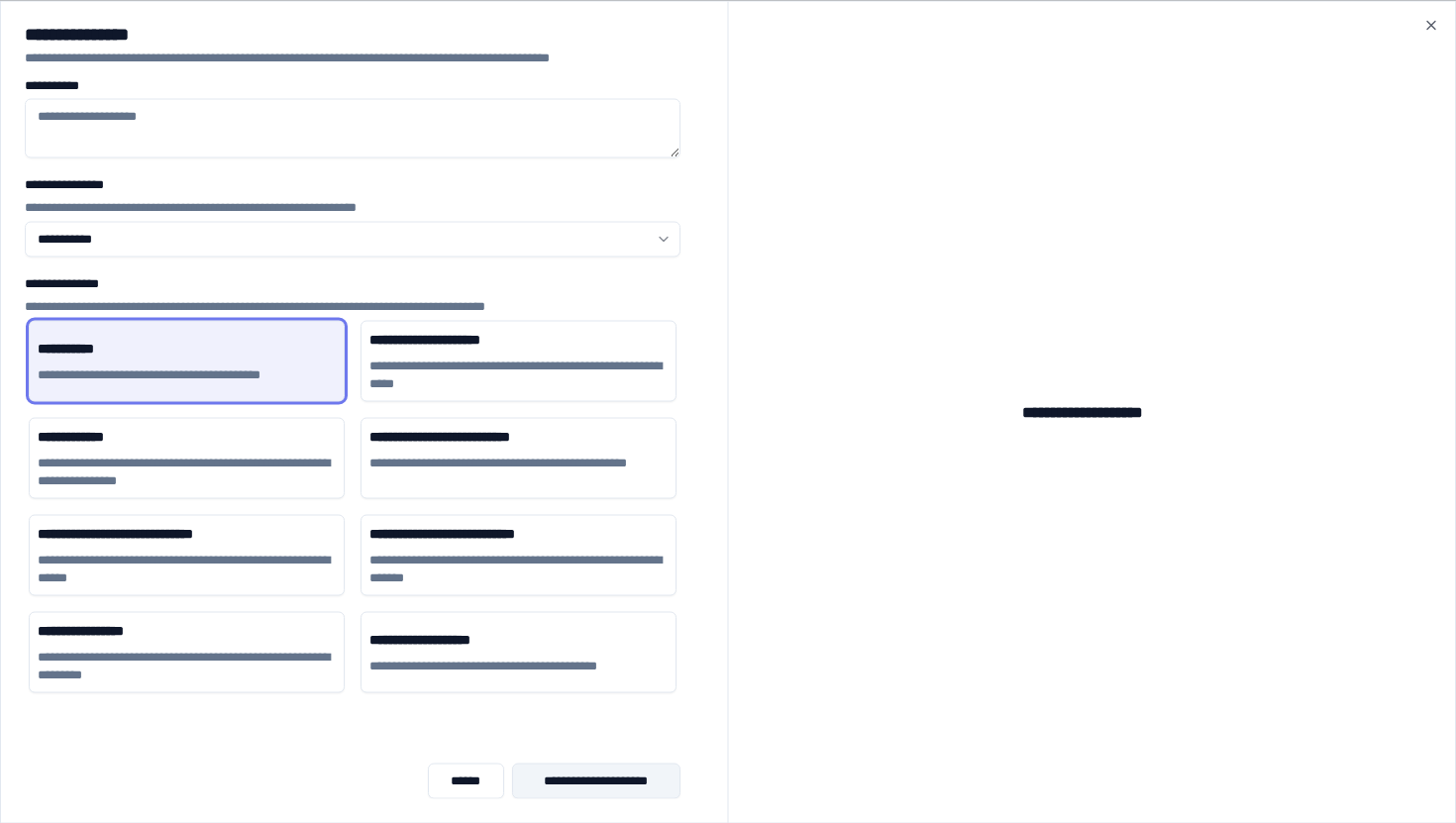 click on "**********" at bounding box center [596, 780] 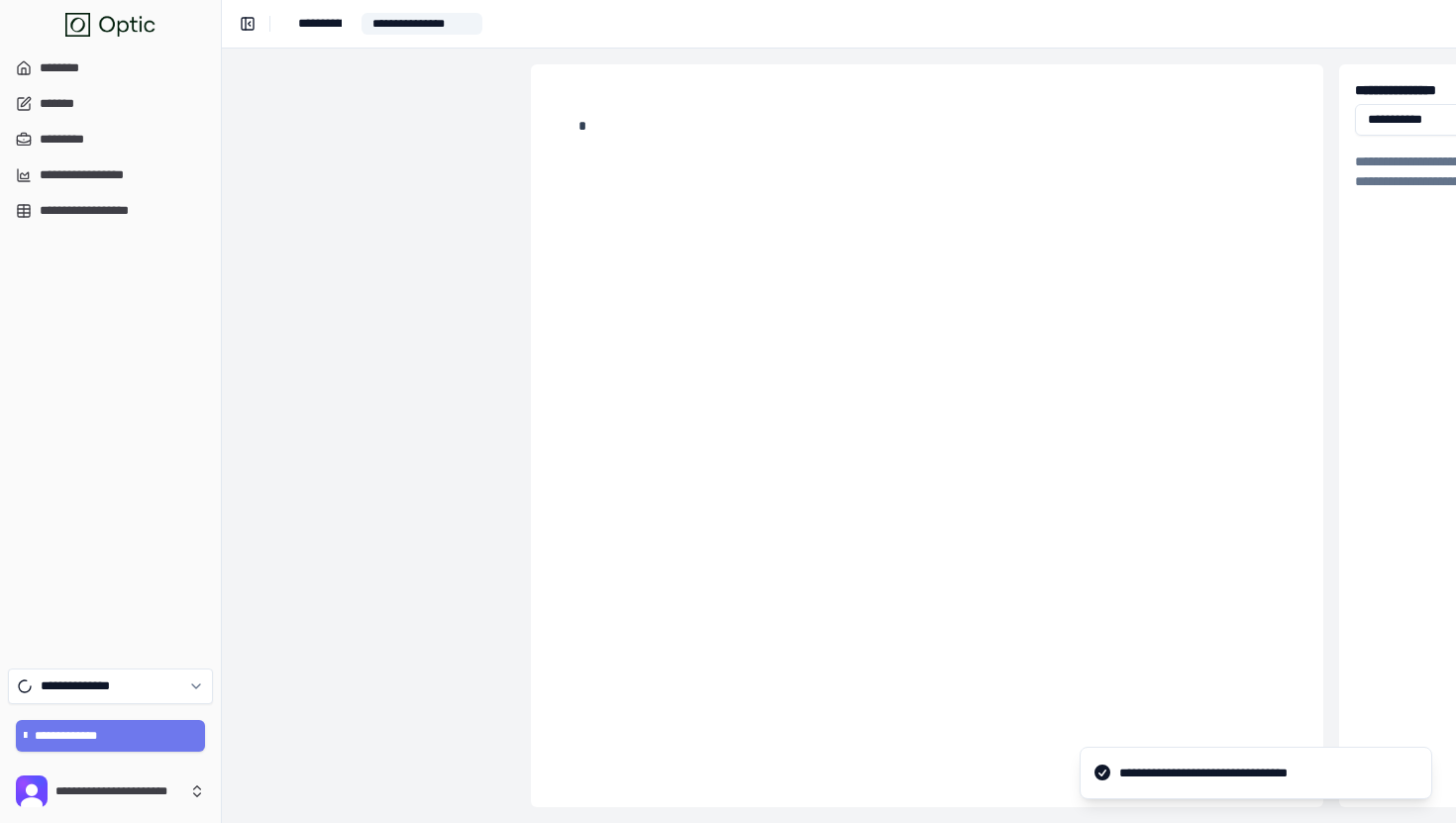 type 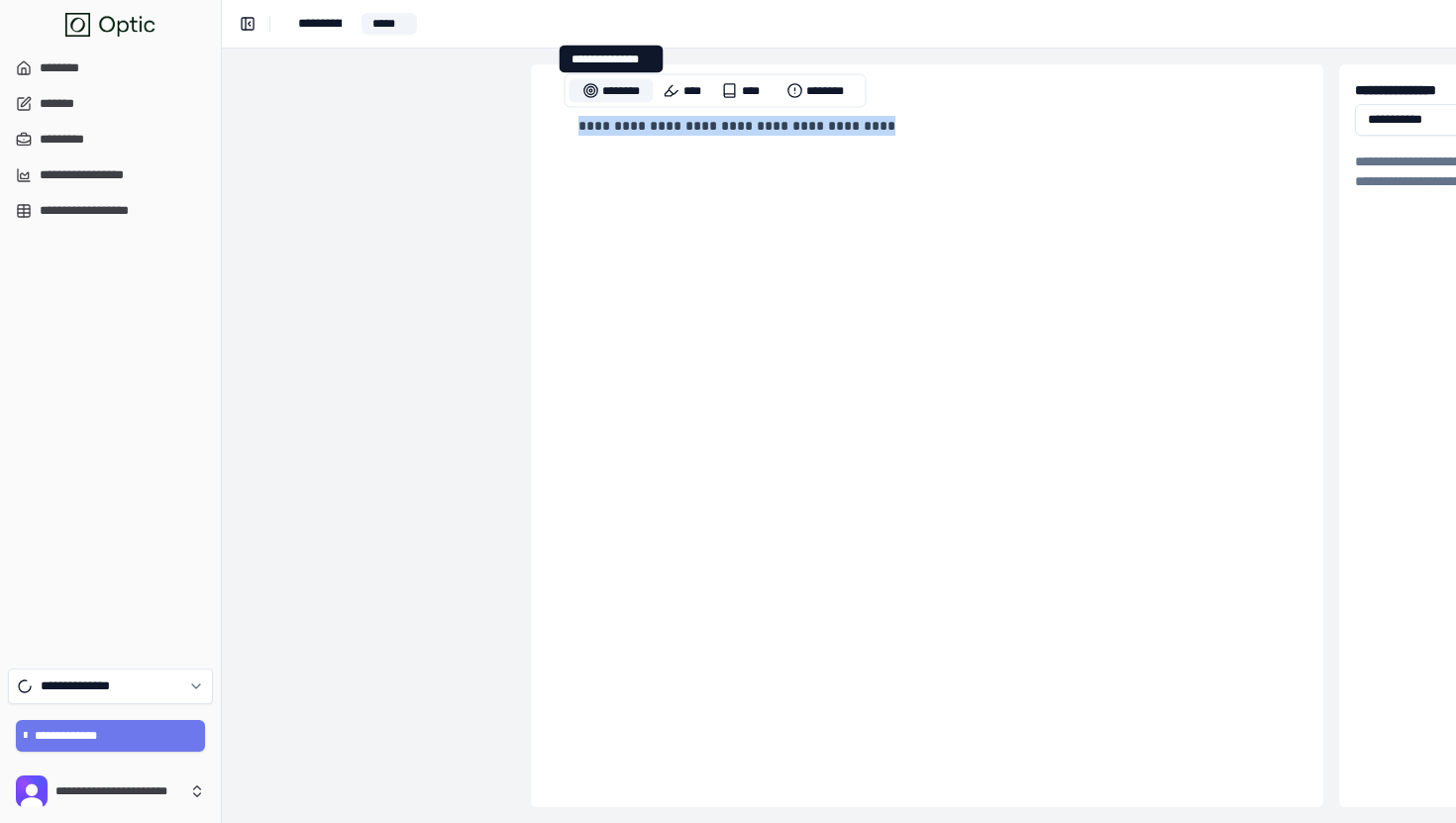 click on "********" at bounding box center [611, 91] 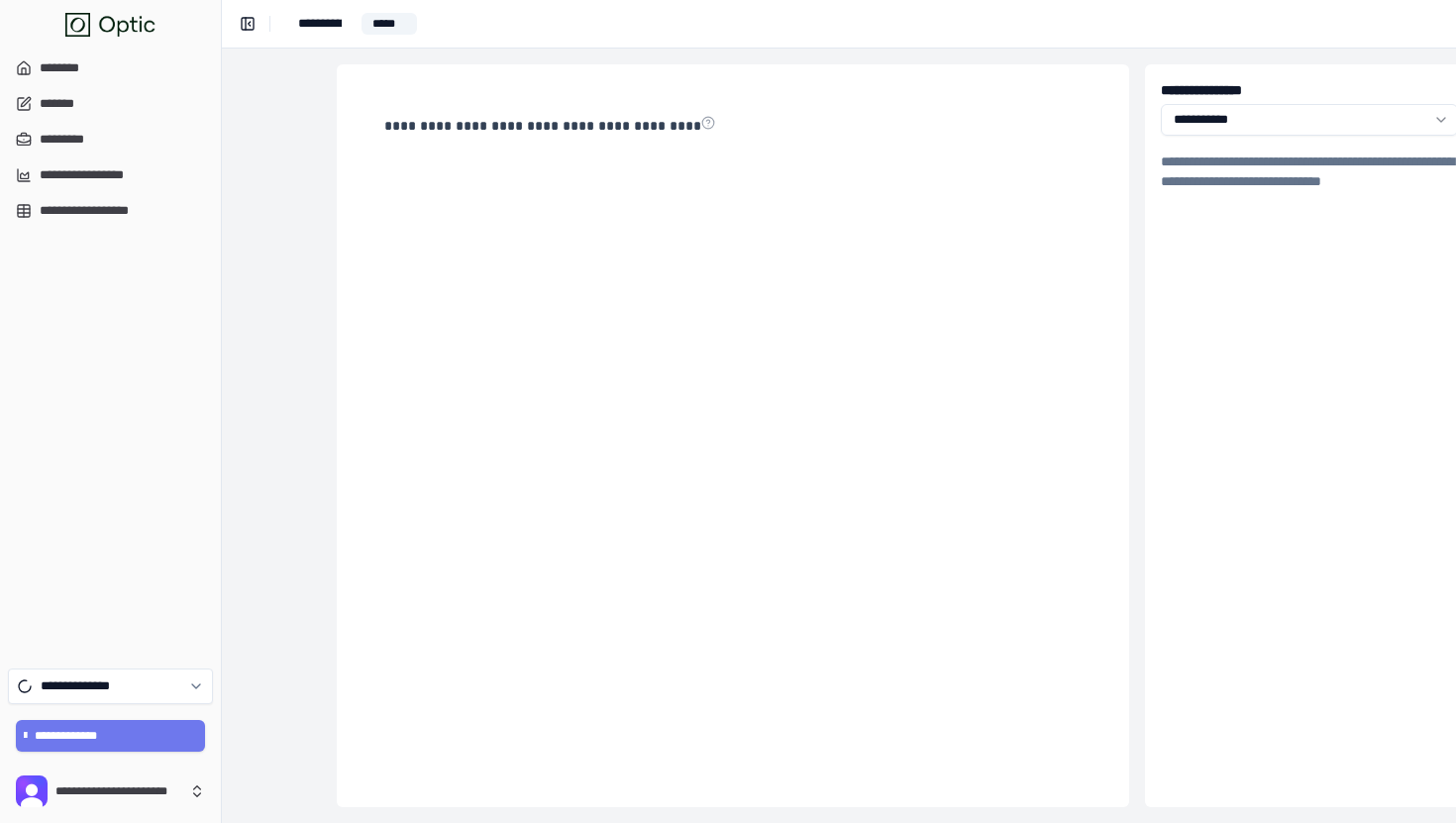 scroll, scrollTop: 0, scrollLeft: 228, axis: horizontal 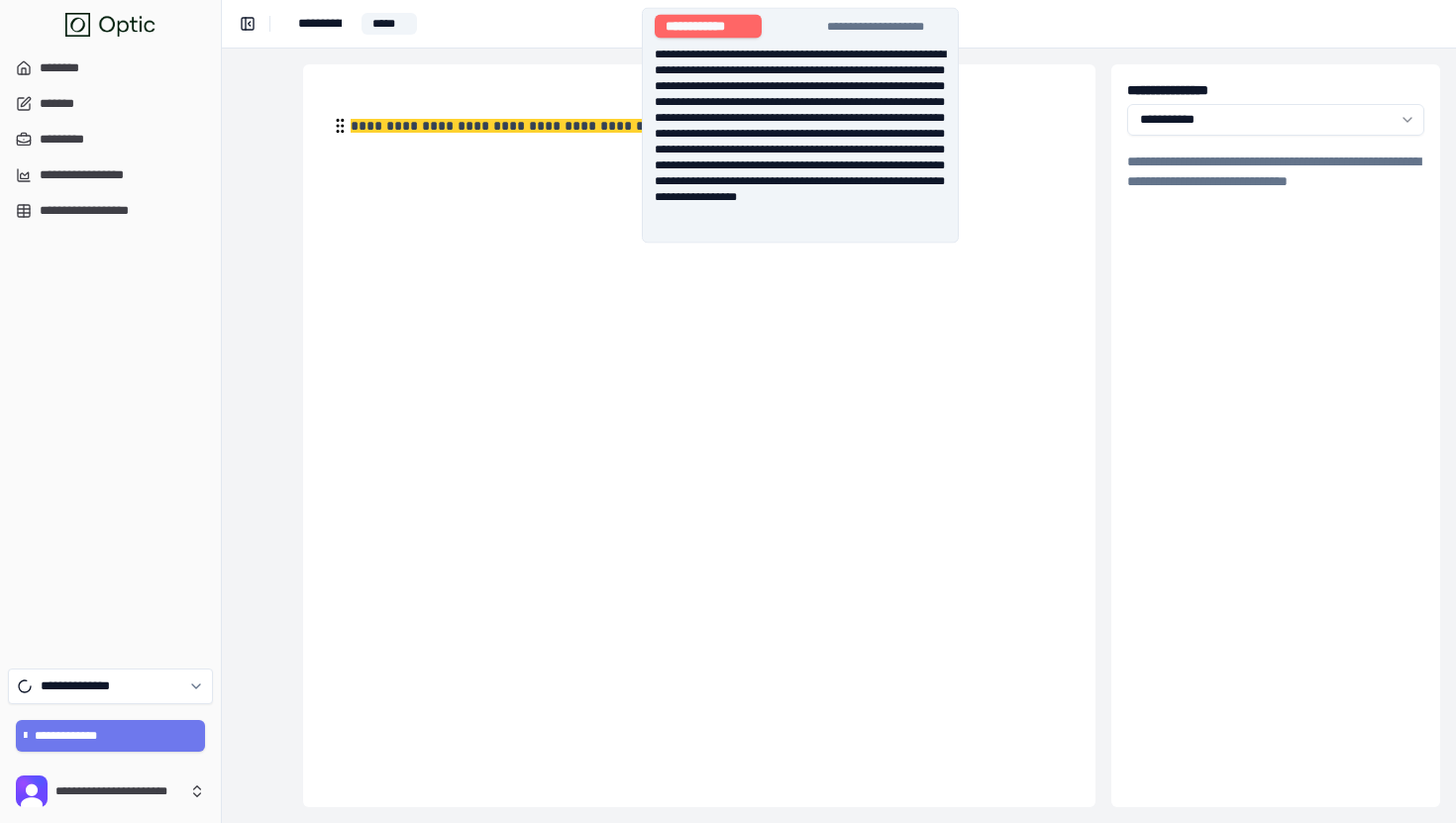 click 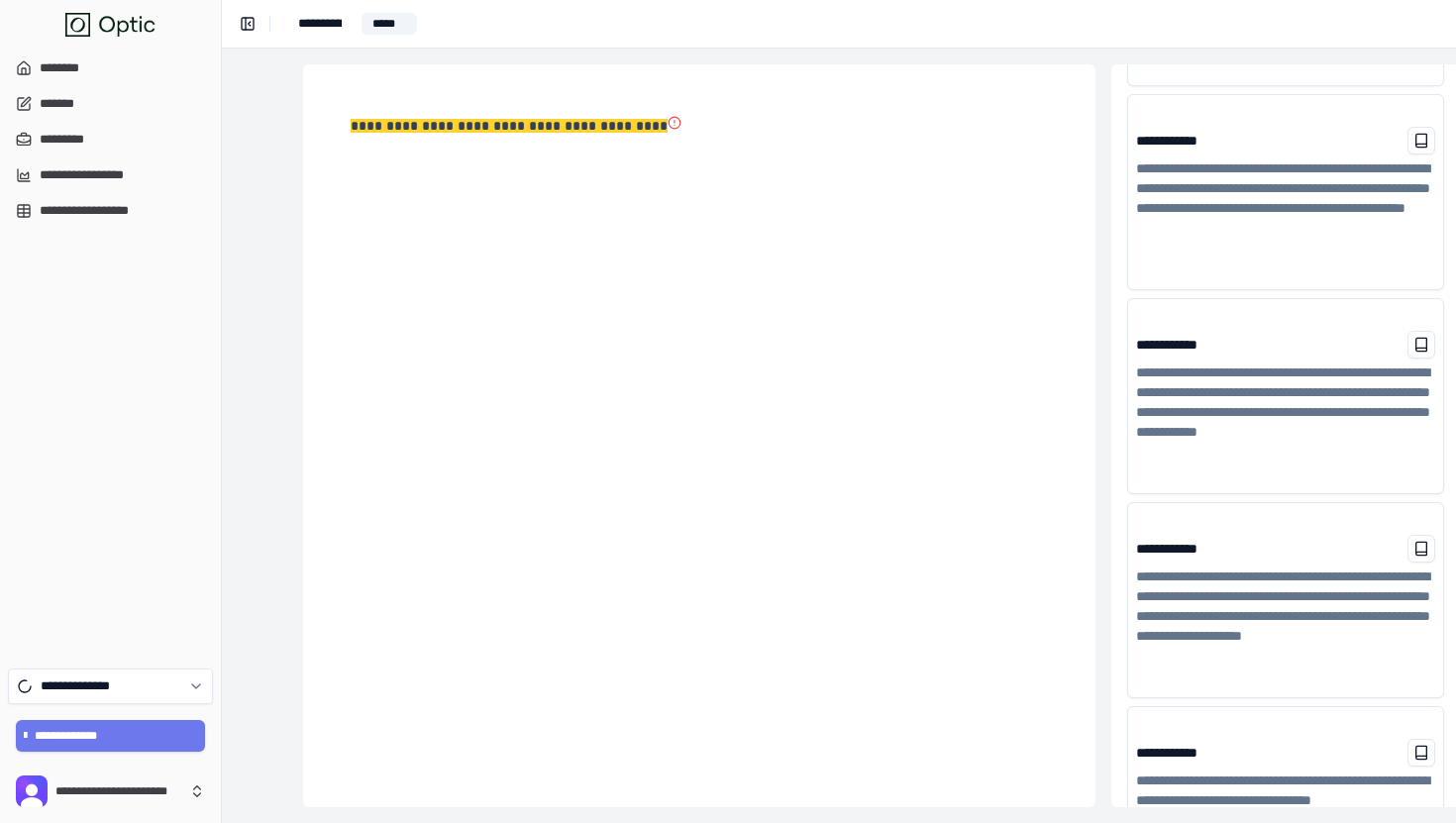 scroll, scrollTop: 952, scrollLeft: 0, axis: vertical 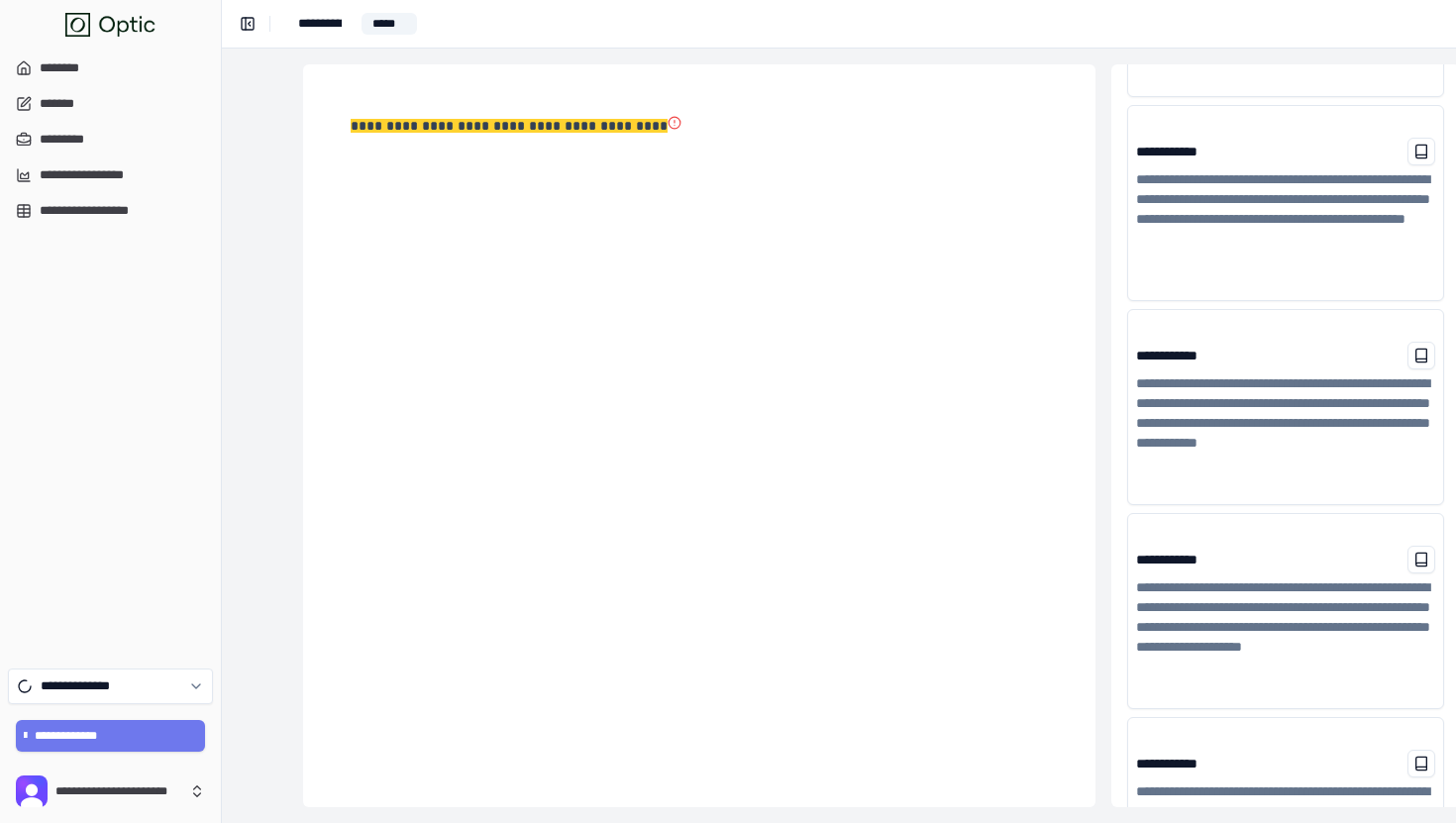 click on "**********" at bounding box center [1286, 423] 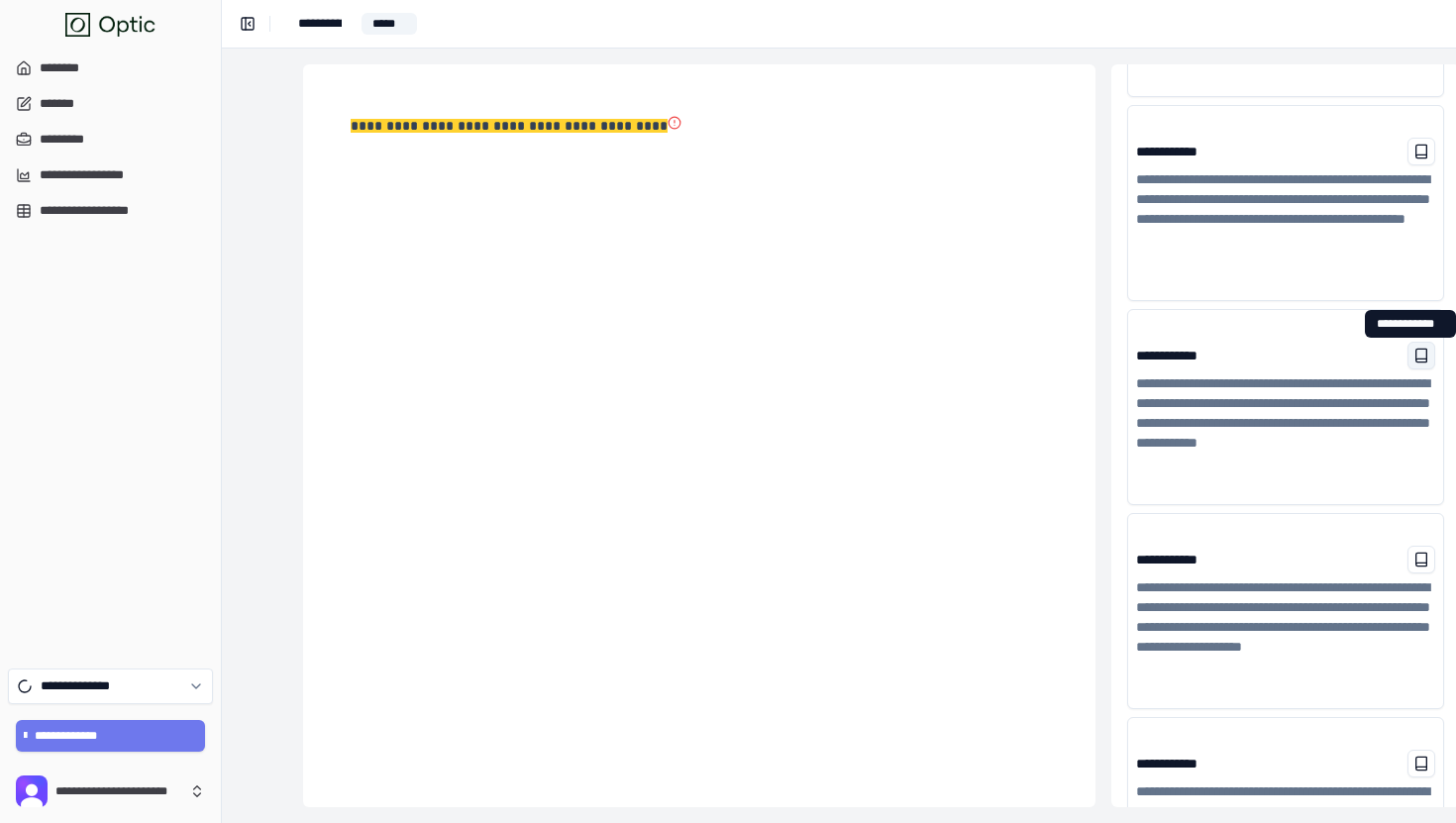 click at bounding box center [1421, 356] 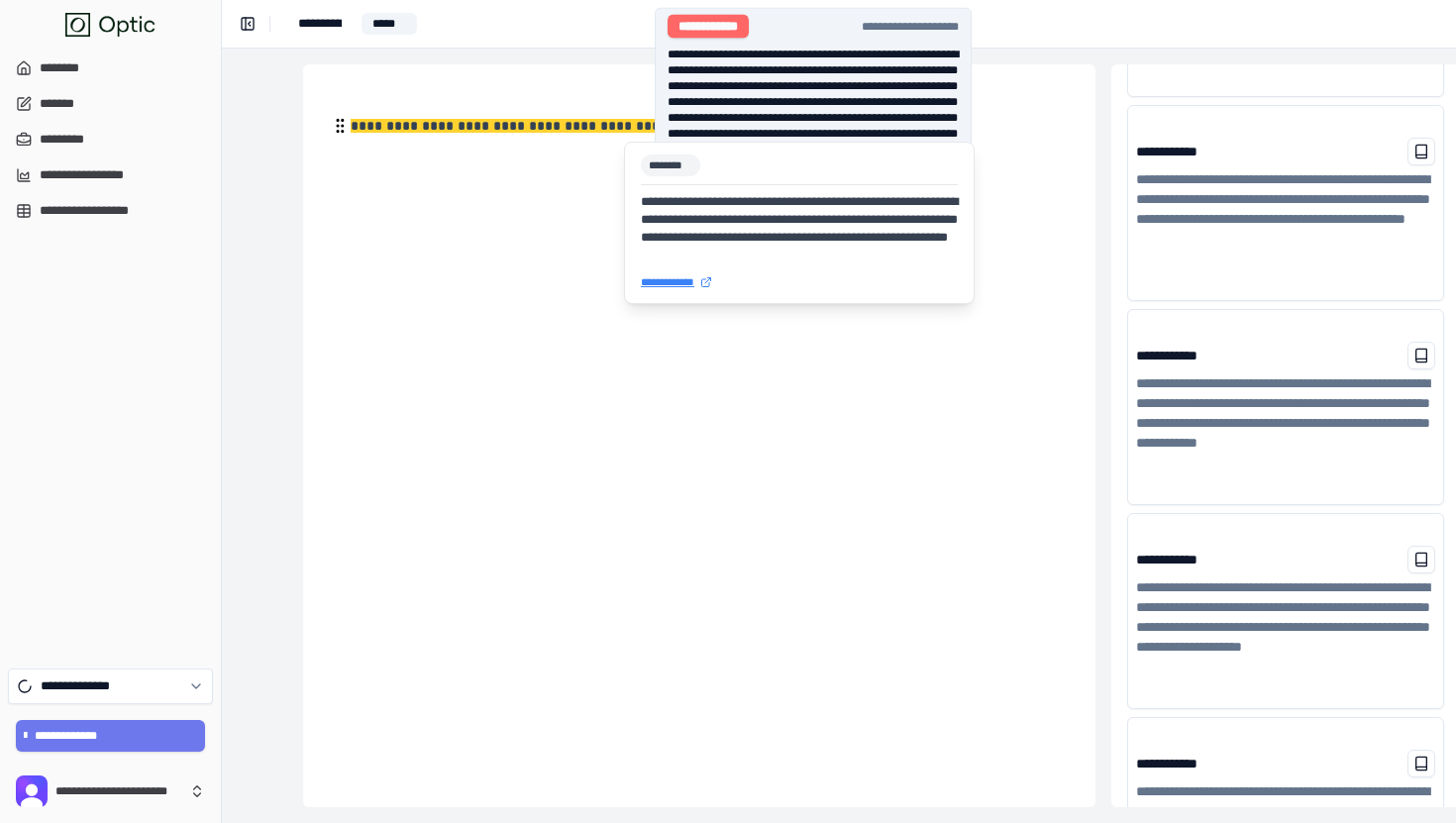 click on "* * *" at bounding box center [676, 122] 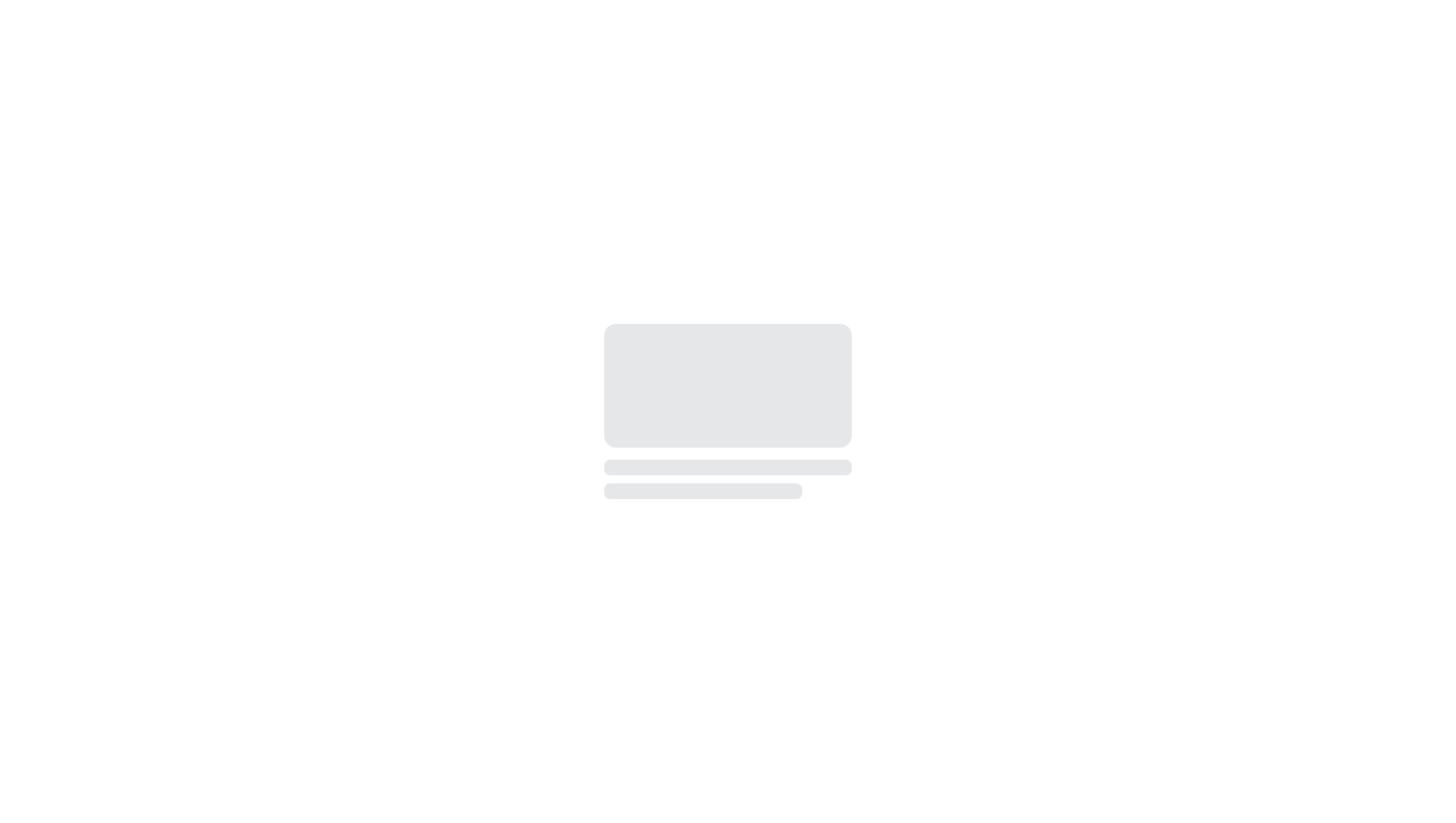 scroll, scrollTop: 0, scrollLeft: 0, axis: both 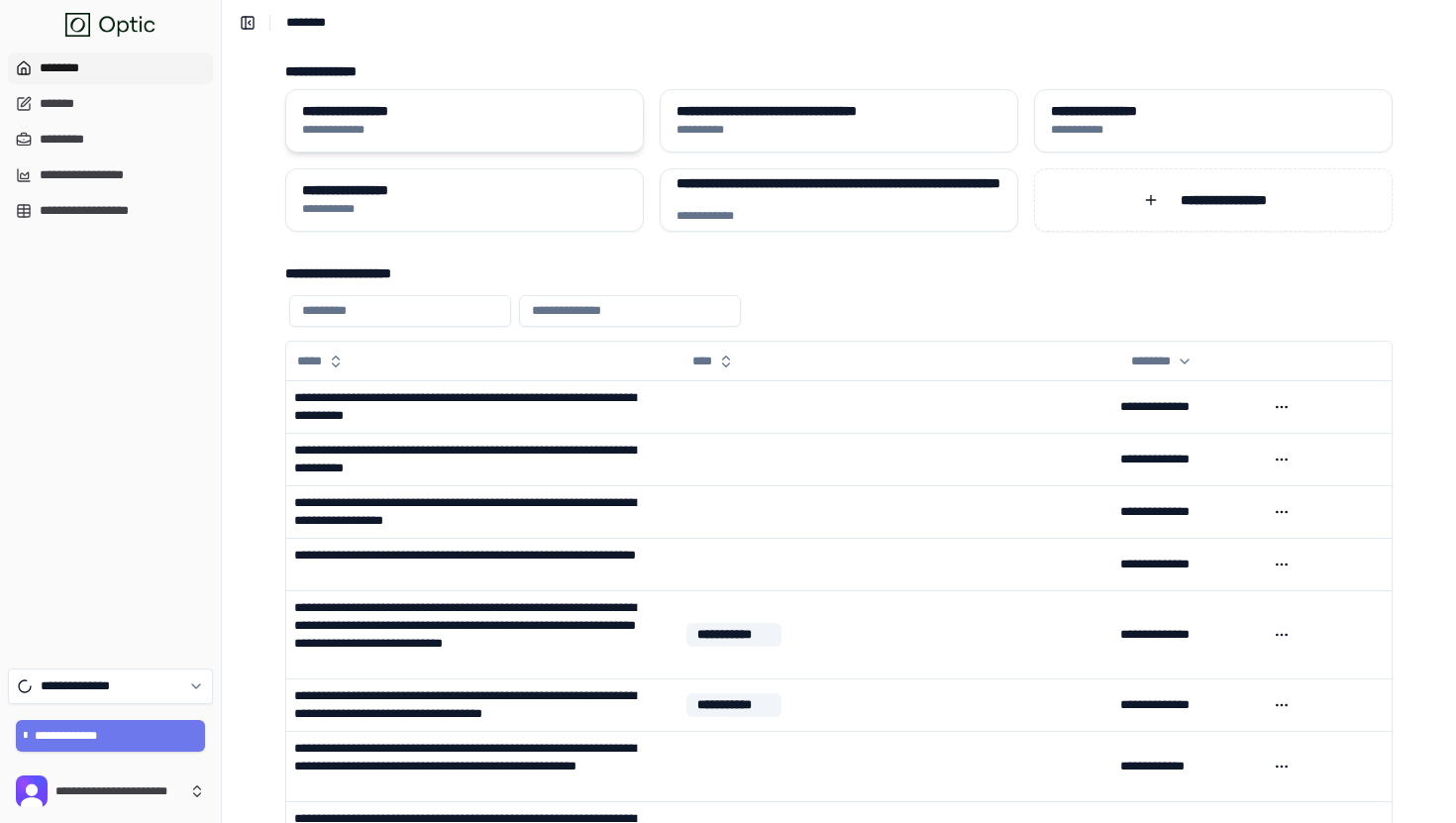 click on "**********" at bounding box center [465, 111] 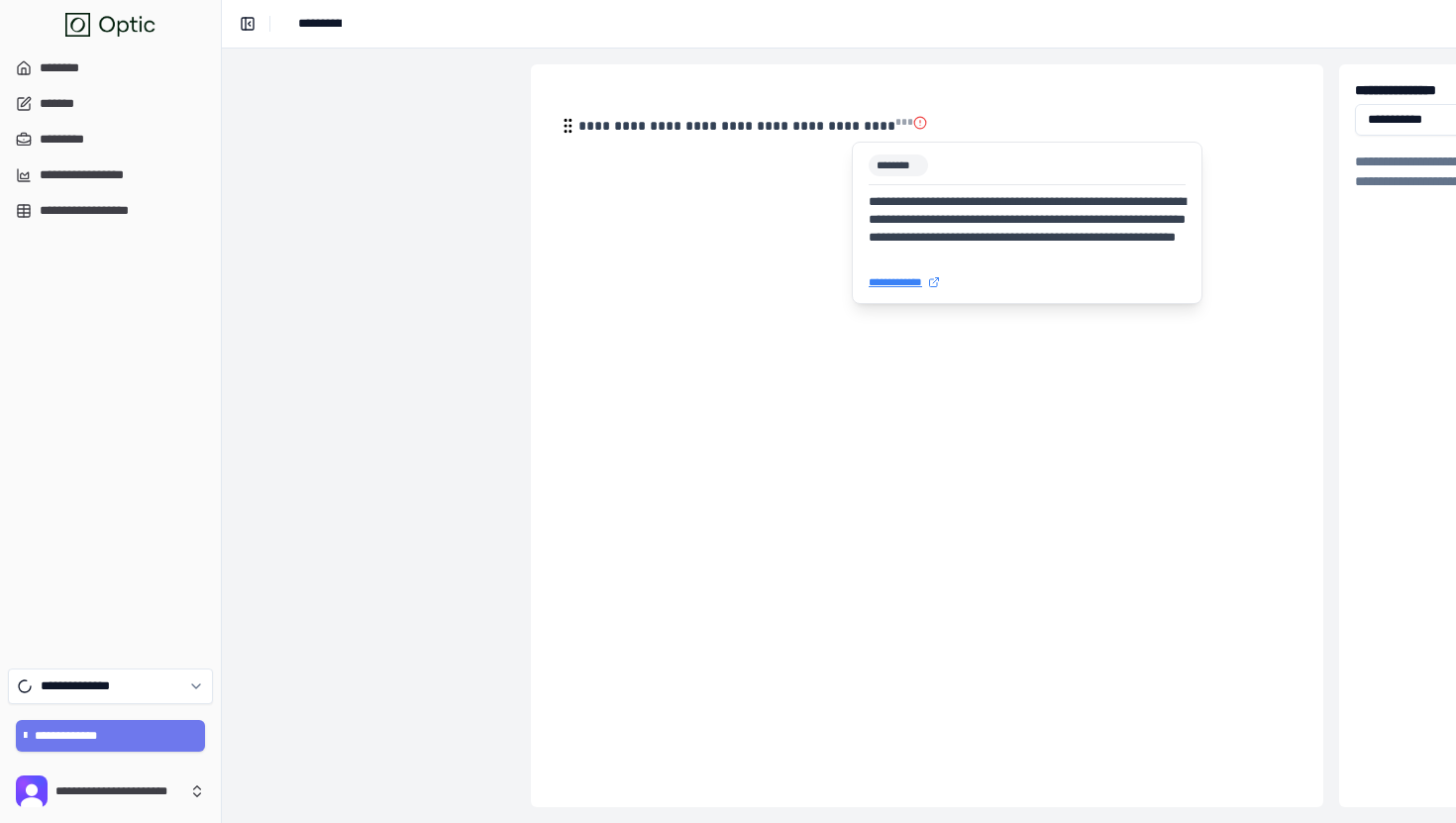 click on "[ADDRESS] [CITY] [STATE]" at bounding box center [925, 126] 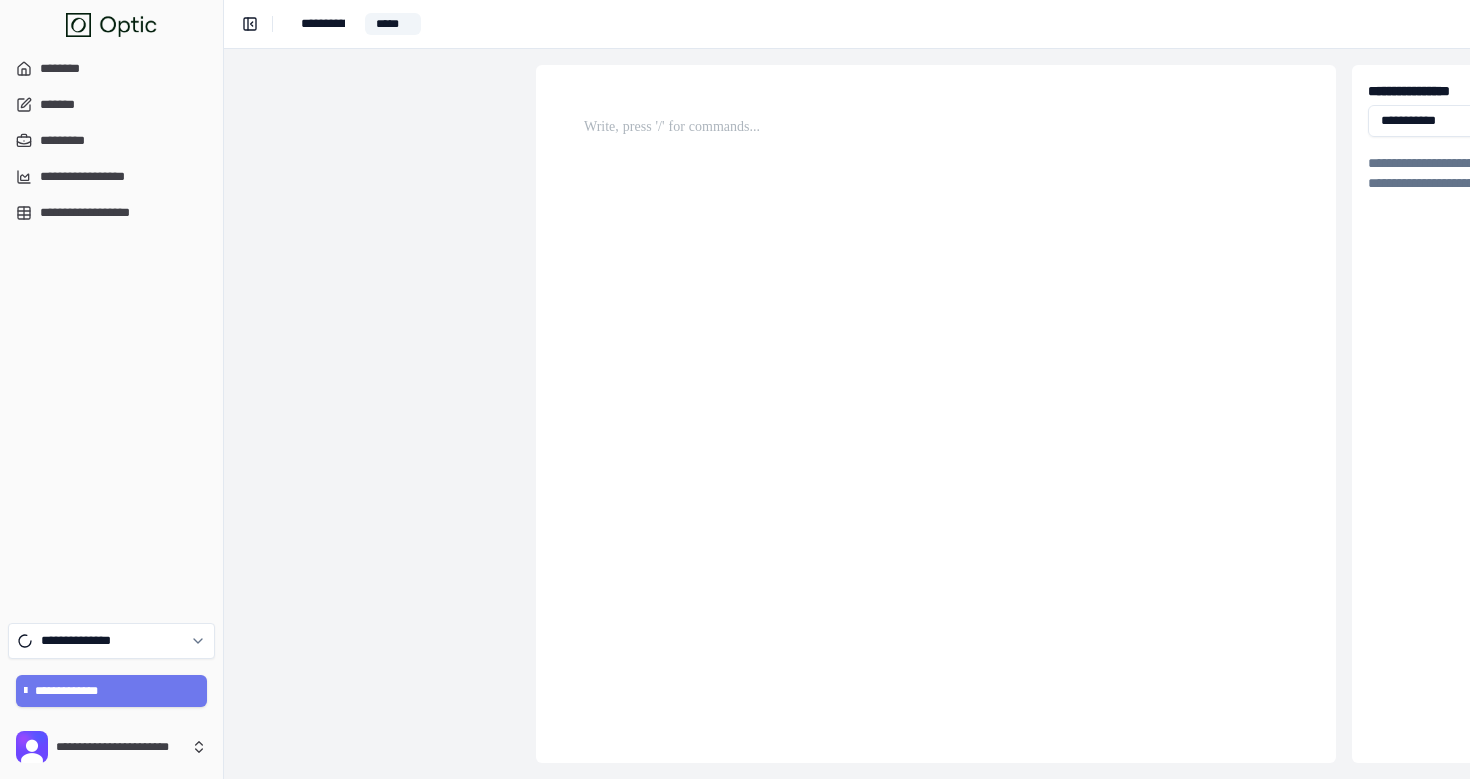 type 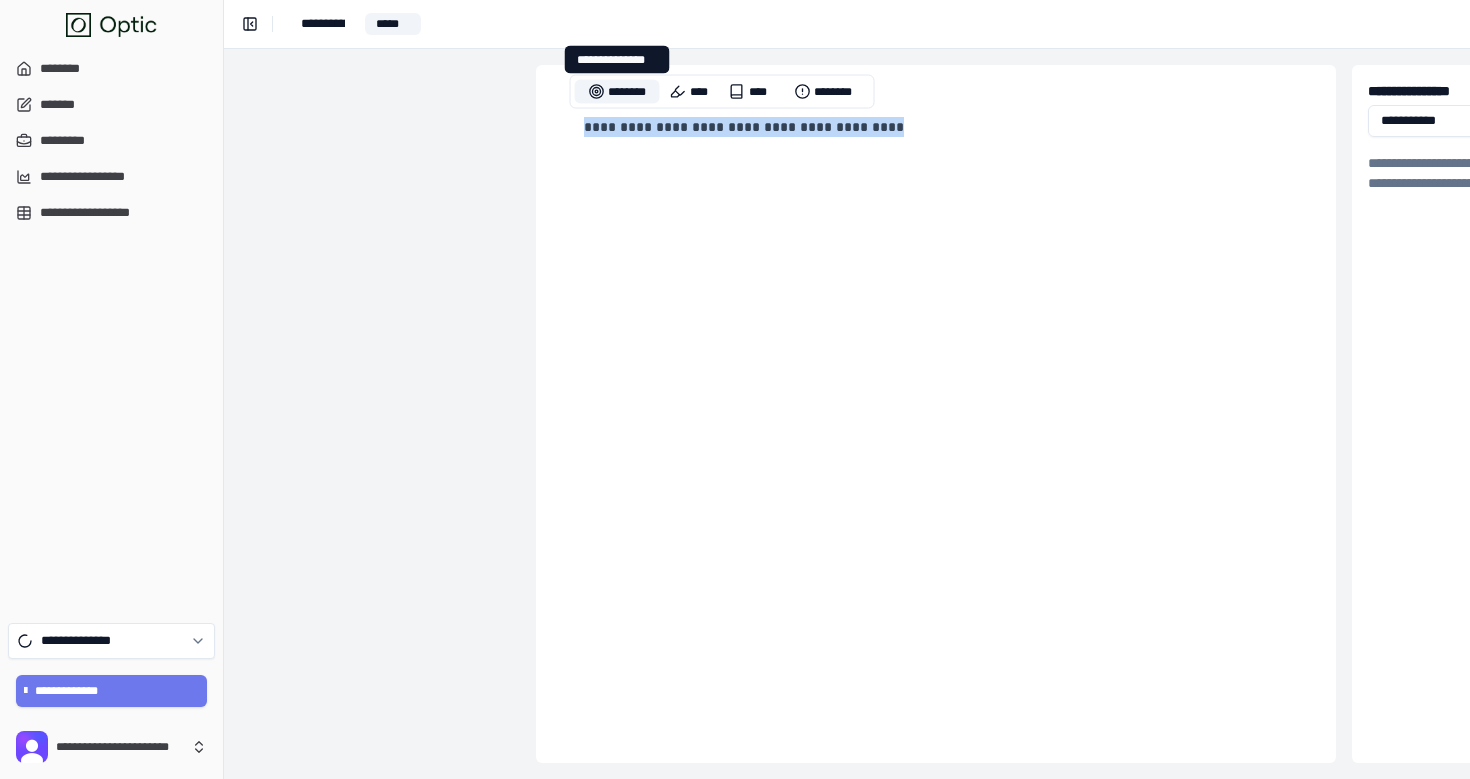 click on "********" at bounding box center (617, 92) 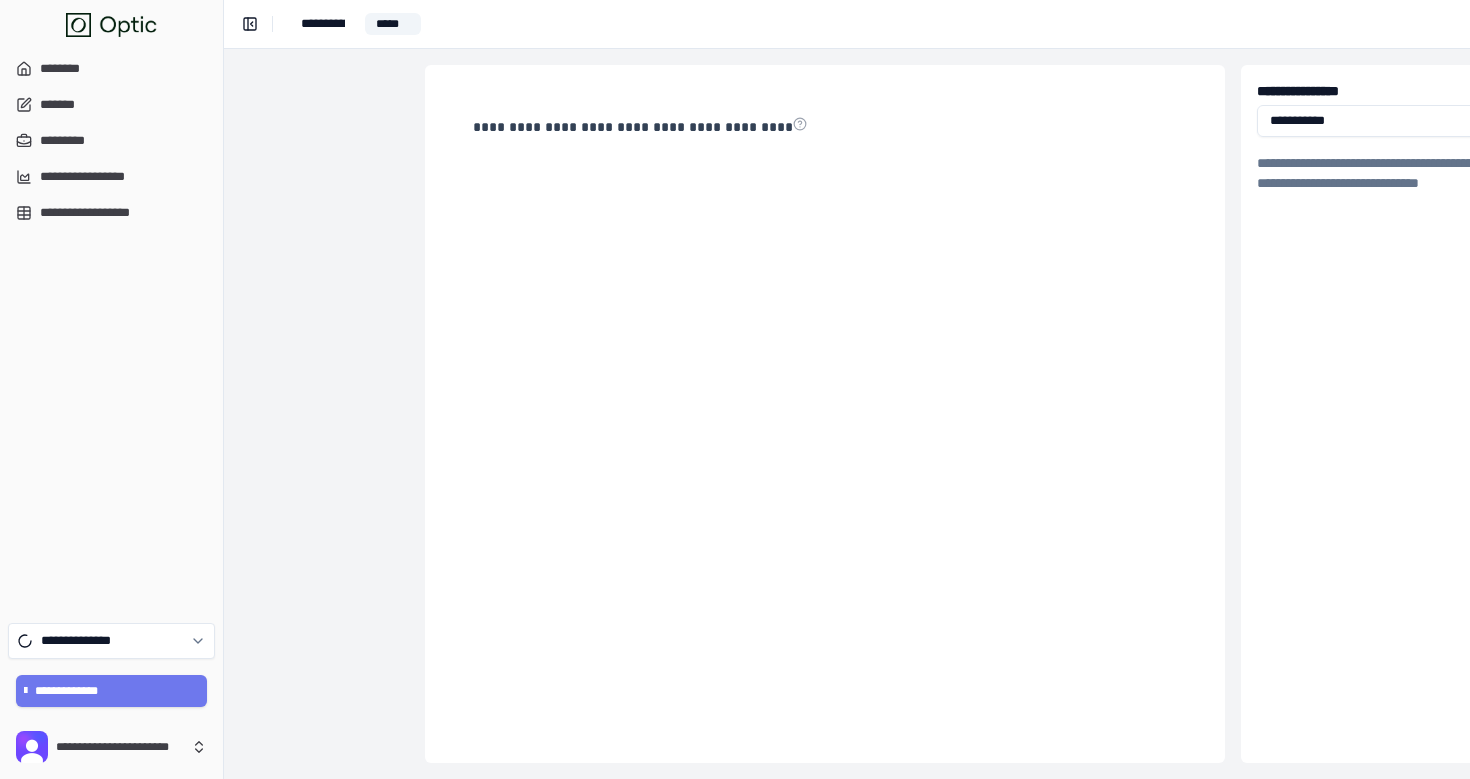 scroll, scrollTop: 0, scrollLeft: 230, axis: horizontal 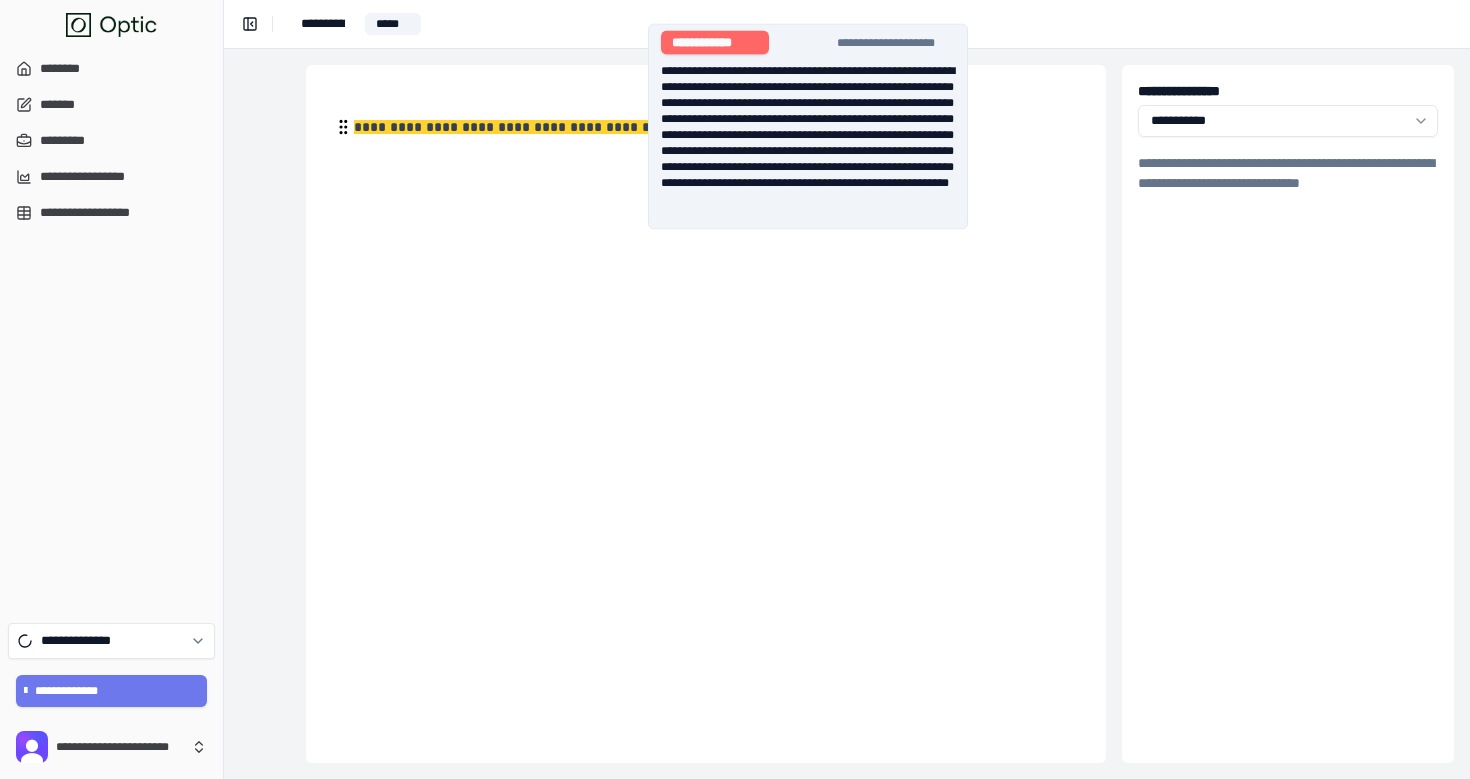 click 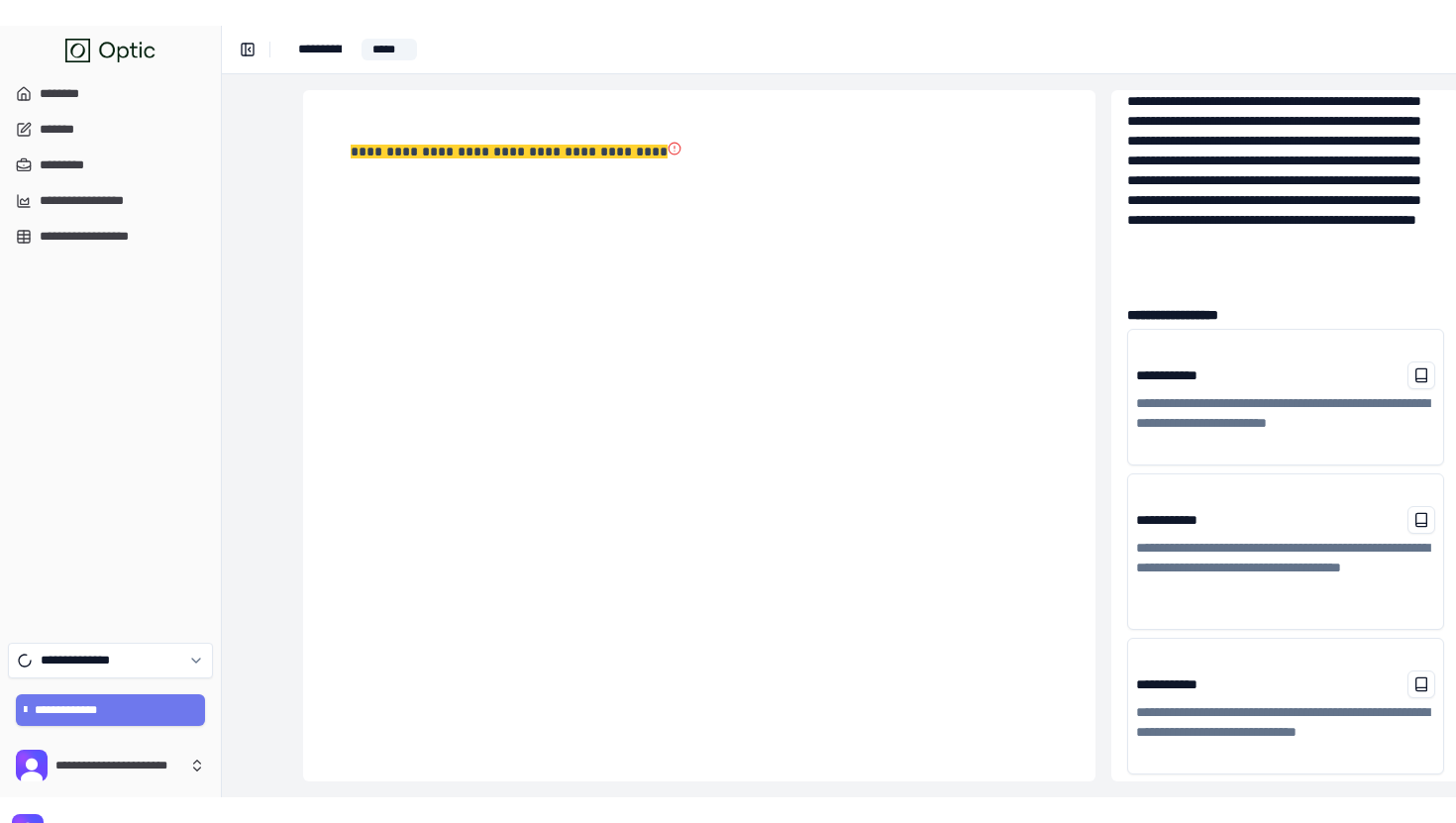 scroll, scrollTop: 121, scrollLeft: 0, axis: vertical 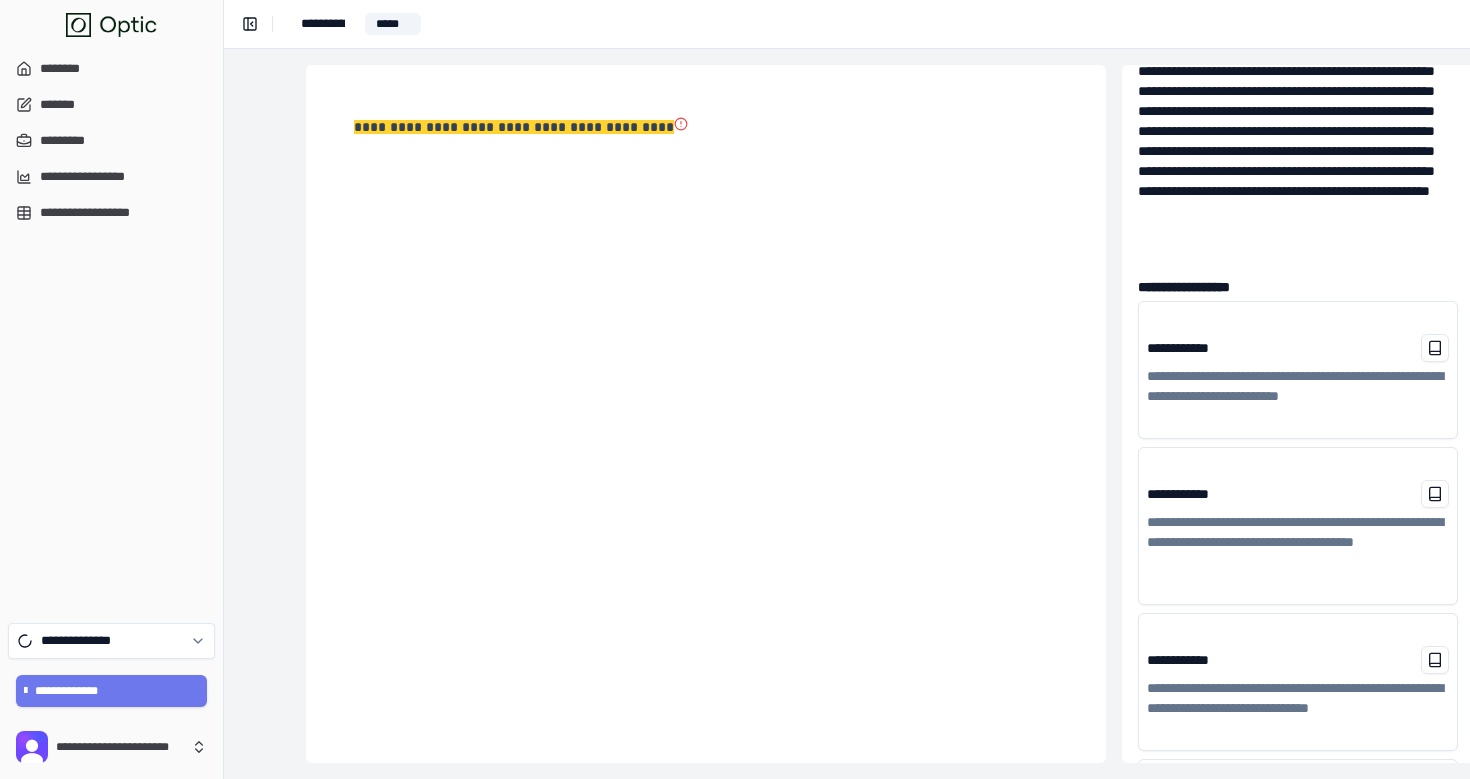 click on "[FIRST] [LAST]" at bounding box center [1298, 526] 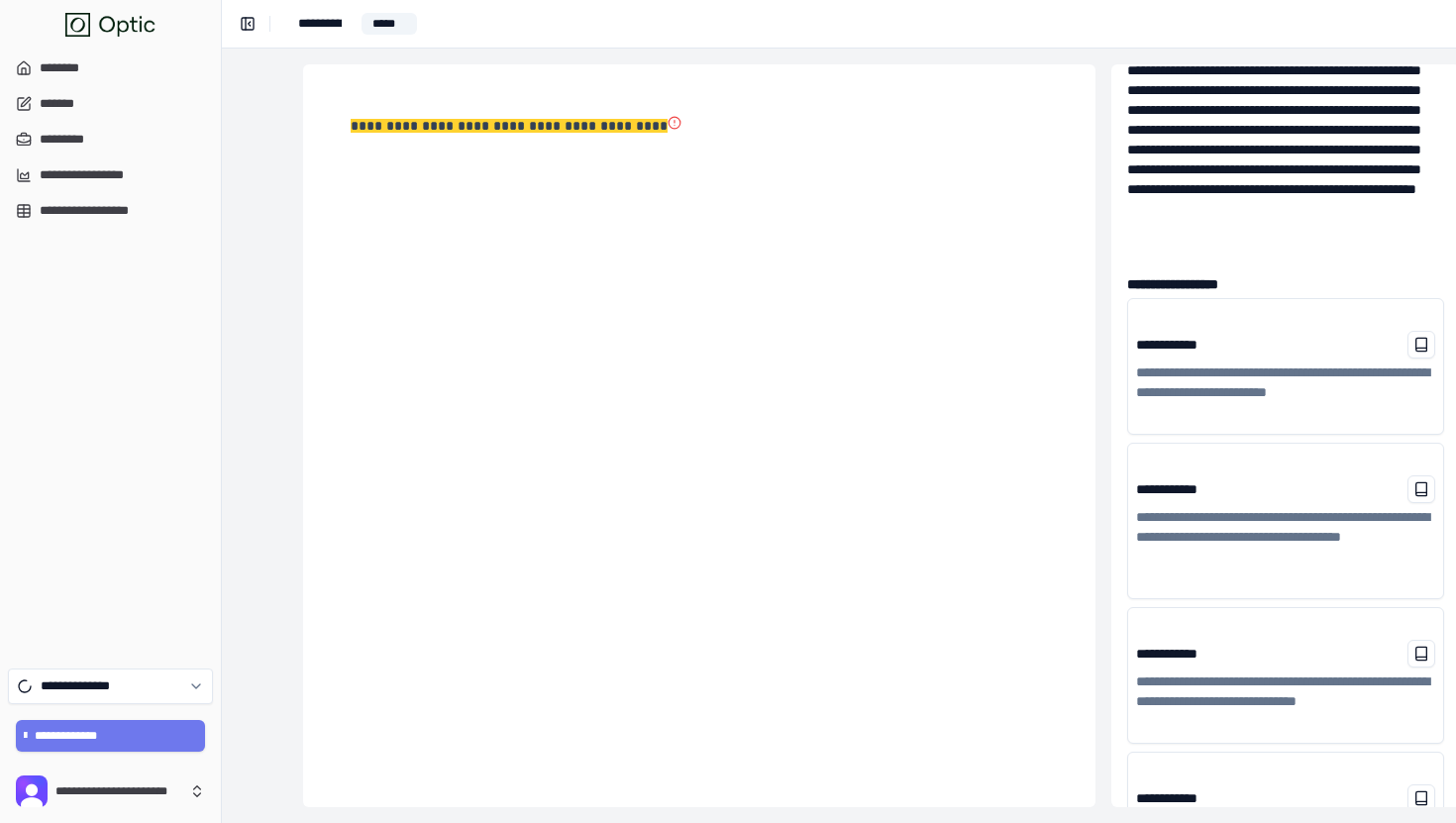 click on "[FIRST] [LAST]" at bounding box center (1286, 345) 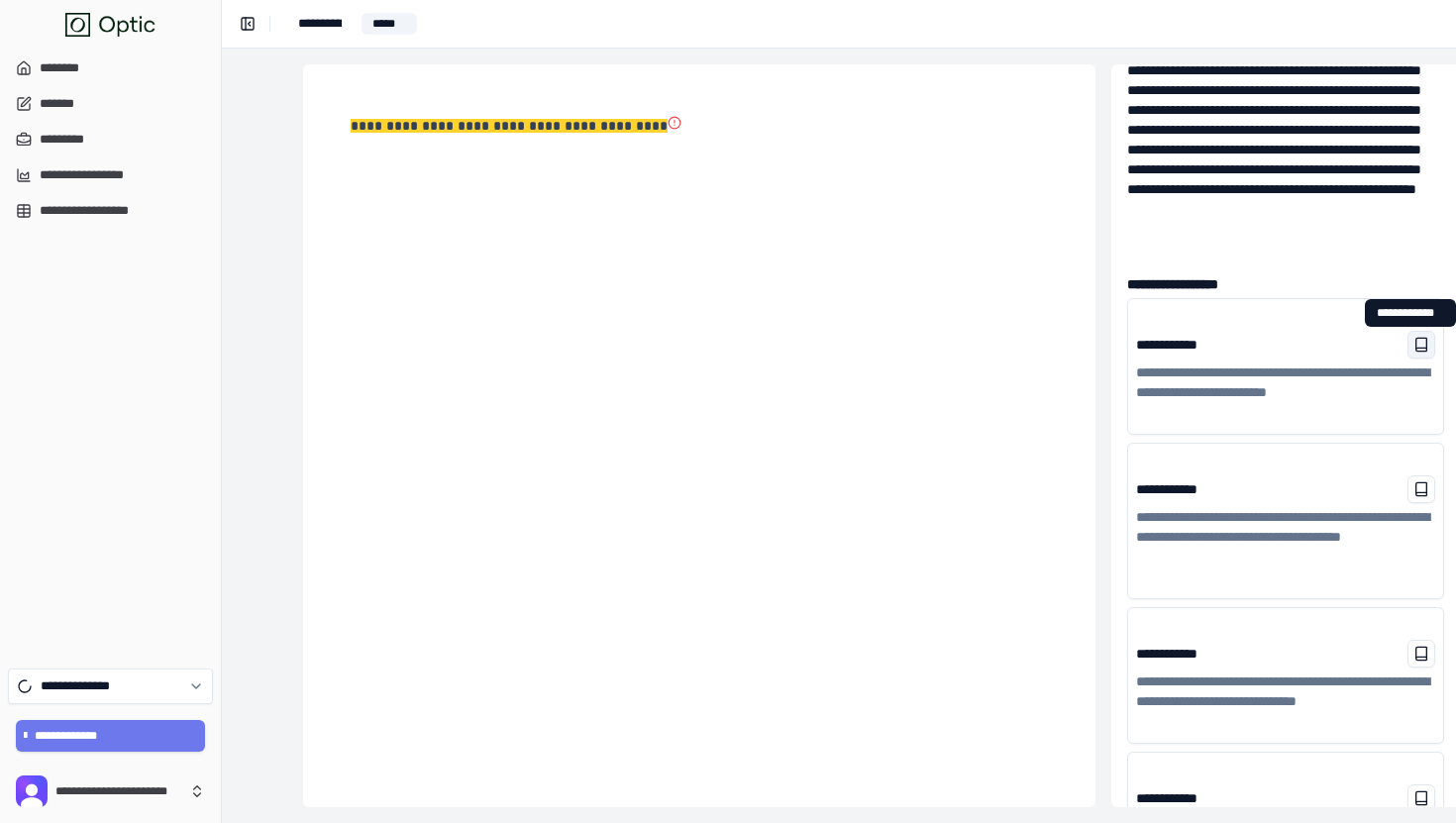 click at bounding box center [1421, 345] 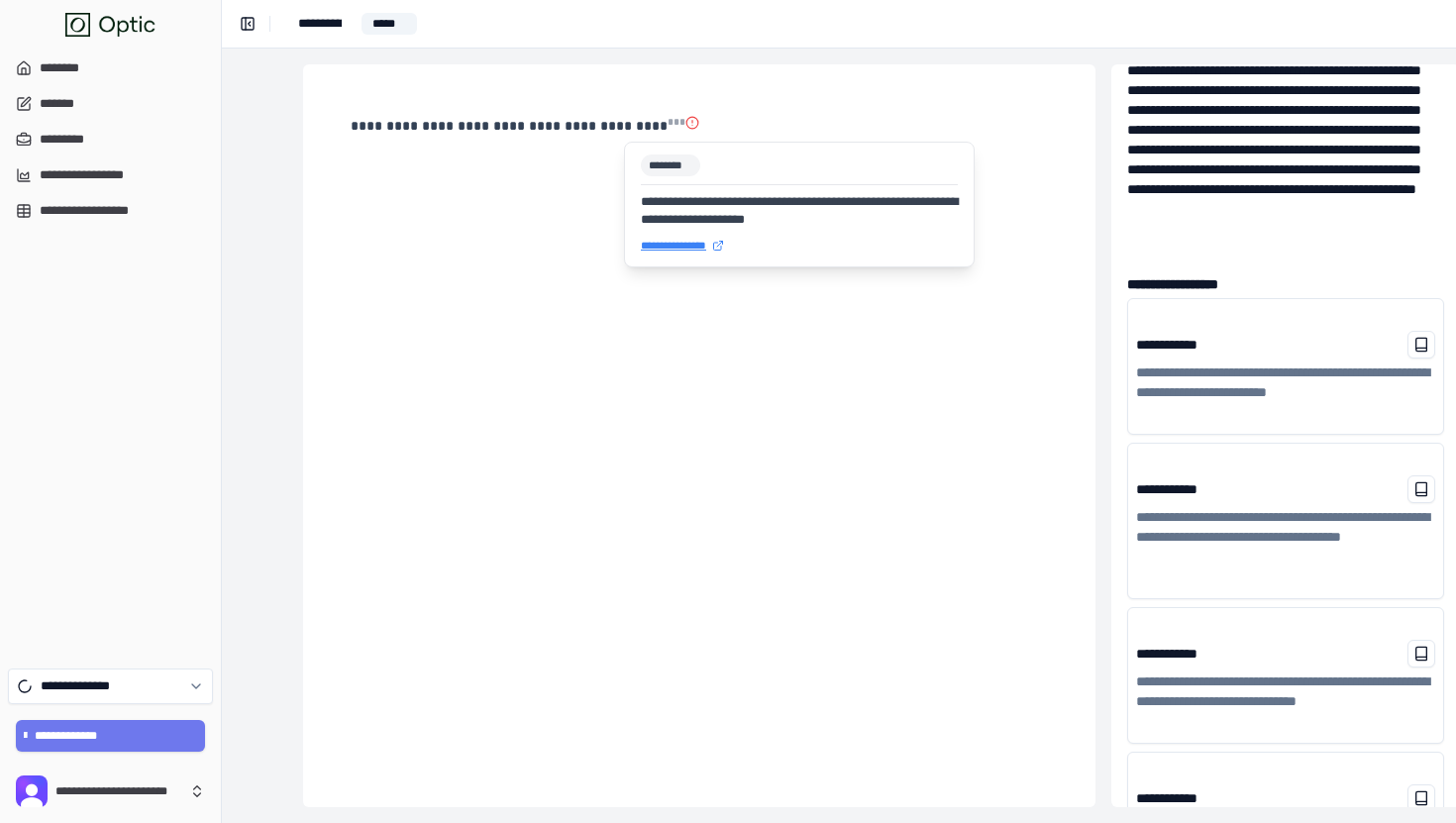 click on "**********" at bounding box center [799, 246] 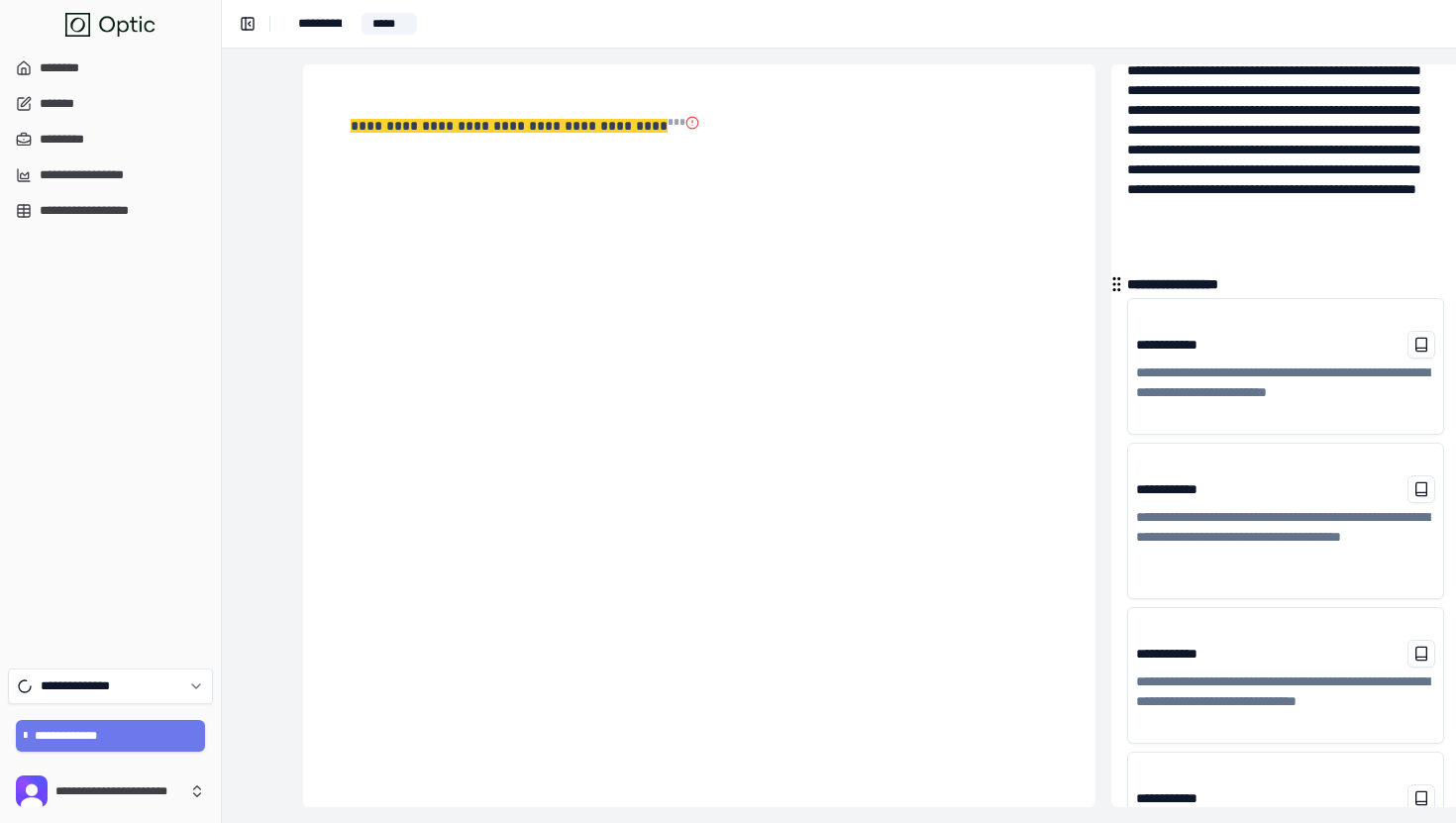 click on "[ADDRESS] [CITY] [STATE]" at bounding box center [699, 436] 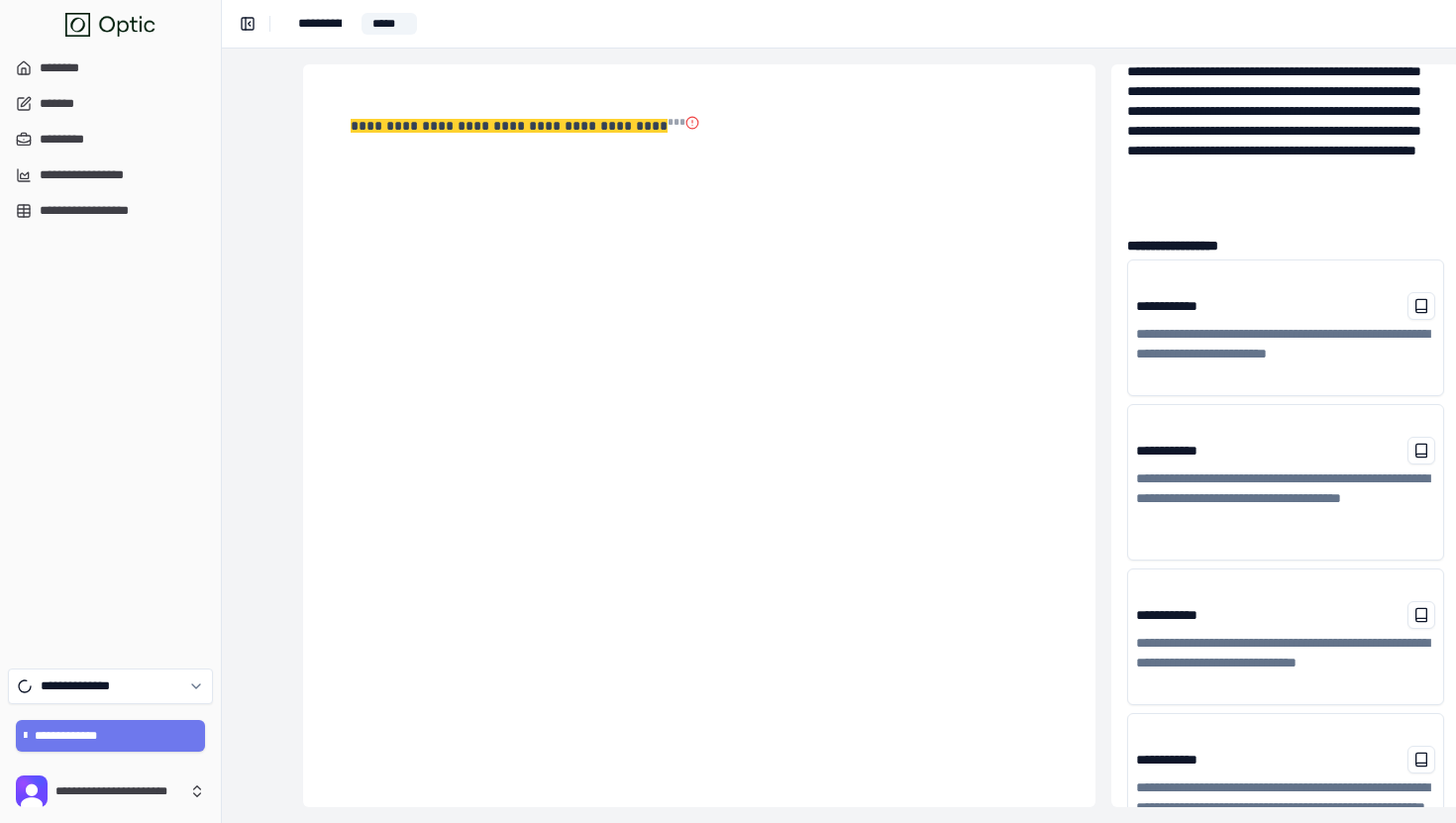 scroll, scrollTop: 0, scrollLeft: 0, axis: both 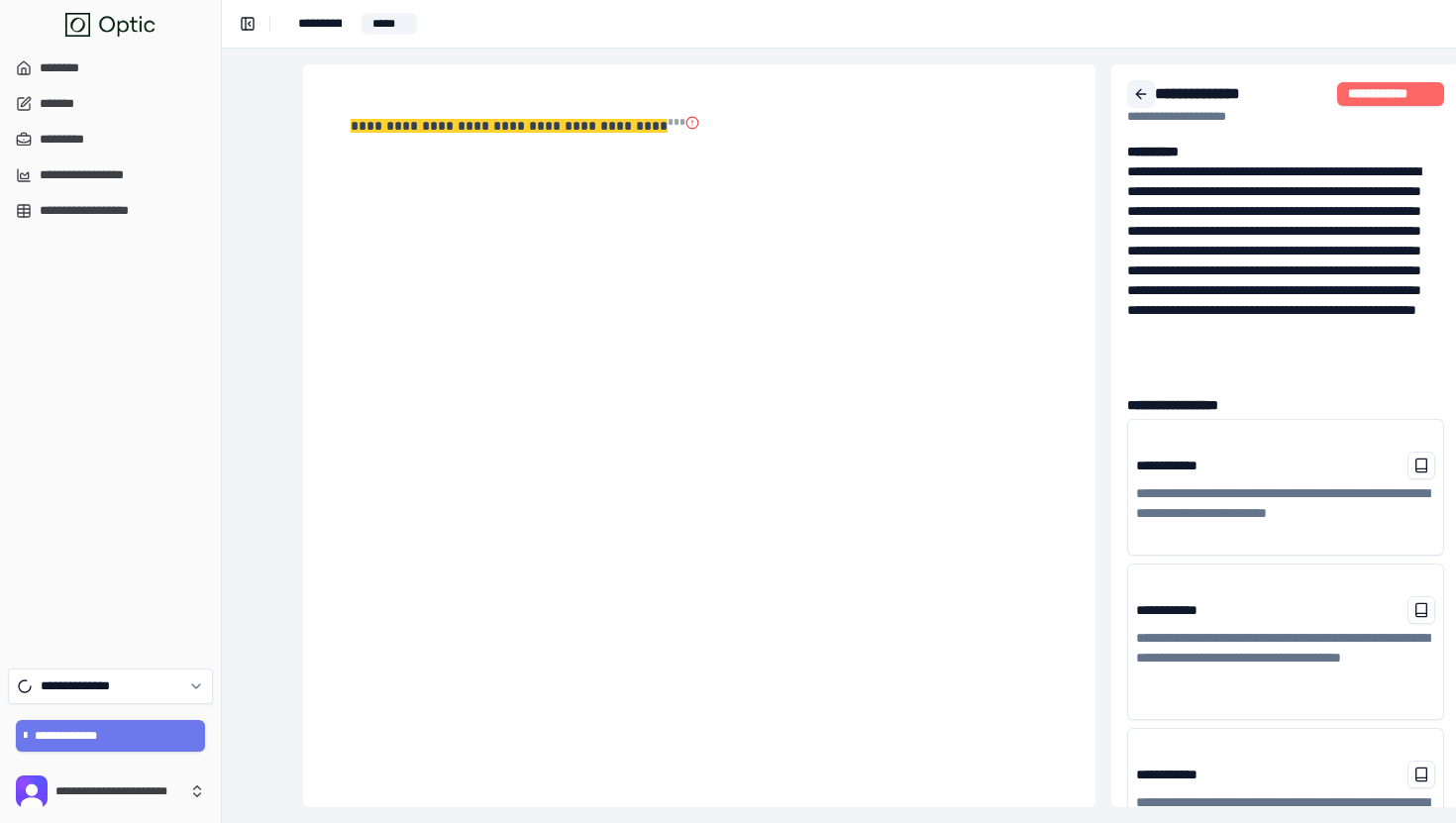 click at bounding box center (1141, 94) 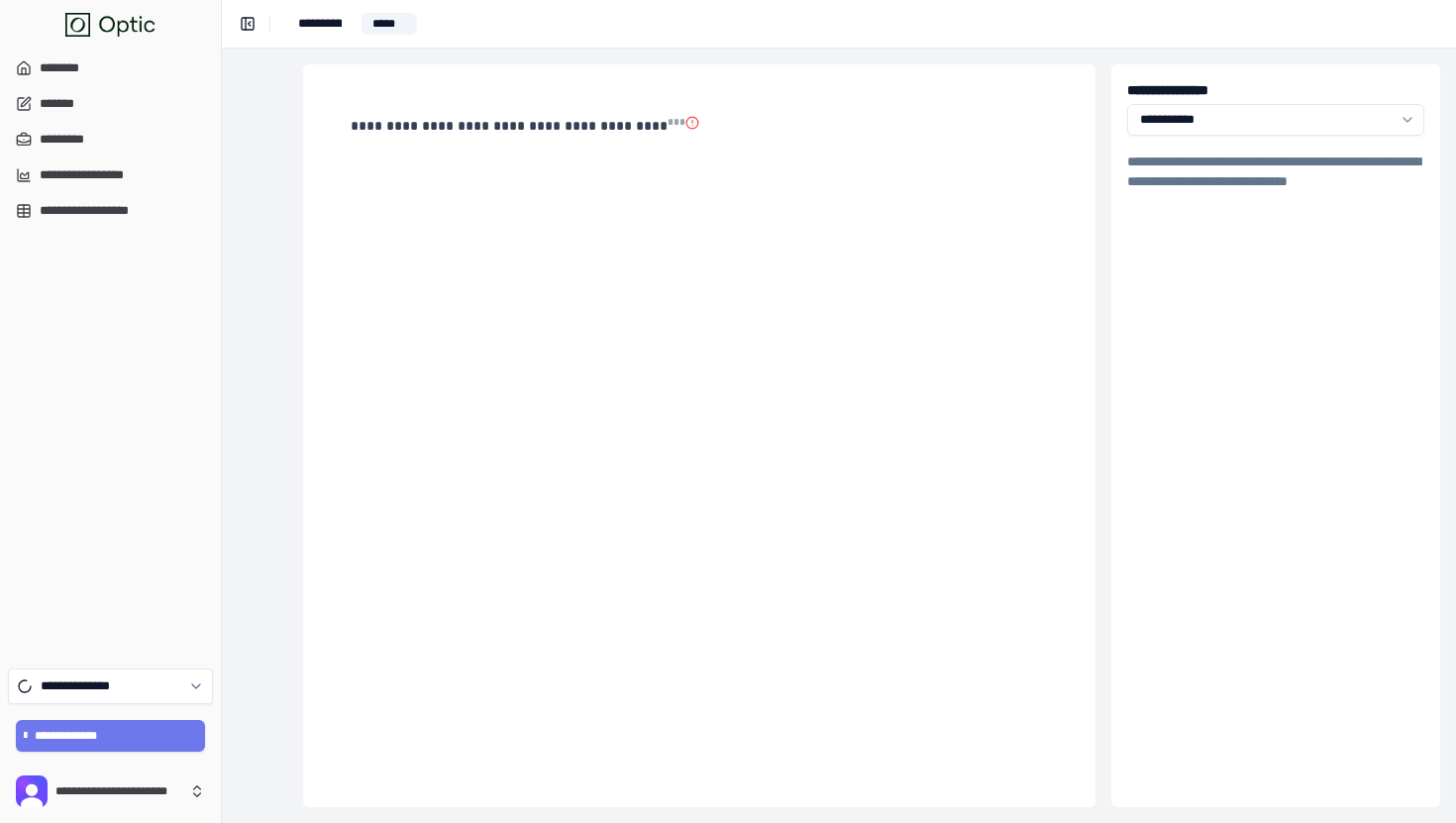 click on "[ADDRESS] [CITY] [STATE] [POSTAL_CODE] [COUNTRY] [PHONE] [EMAIL] [CREDIT_CARD] [EXPIRY_DATE] [CVV] [NAME] [DOB]" at bounding box center (728, 411) 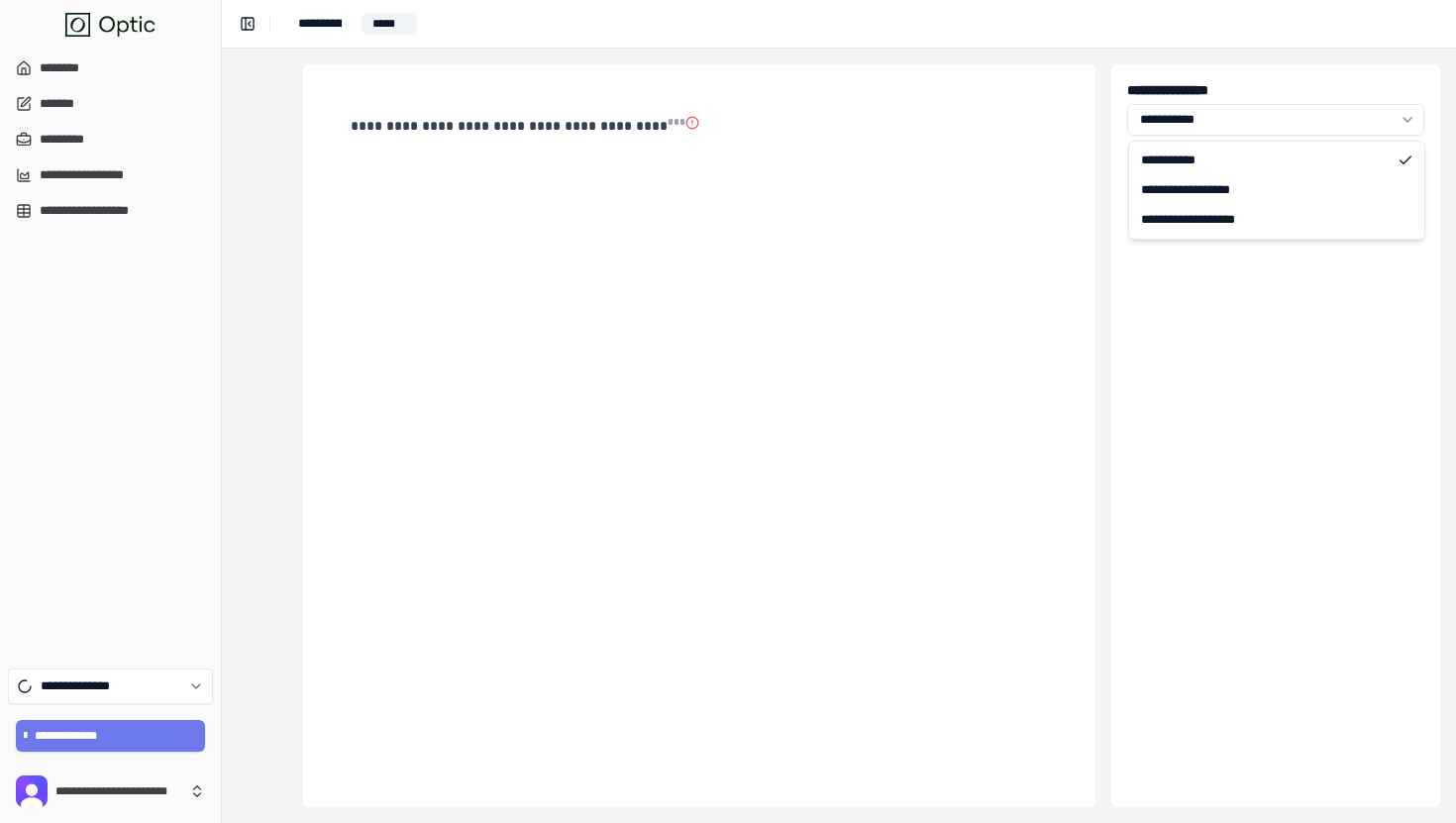 click on "**********" at bounding box center (1277, 190) 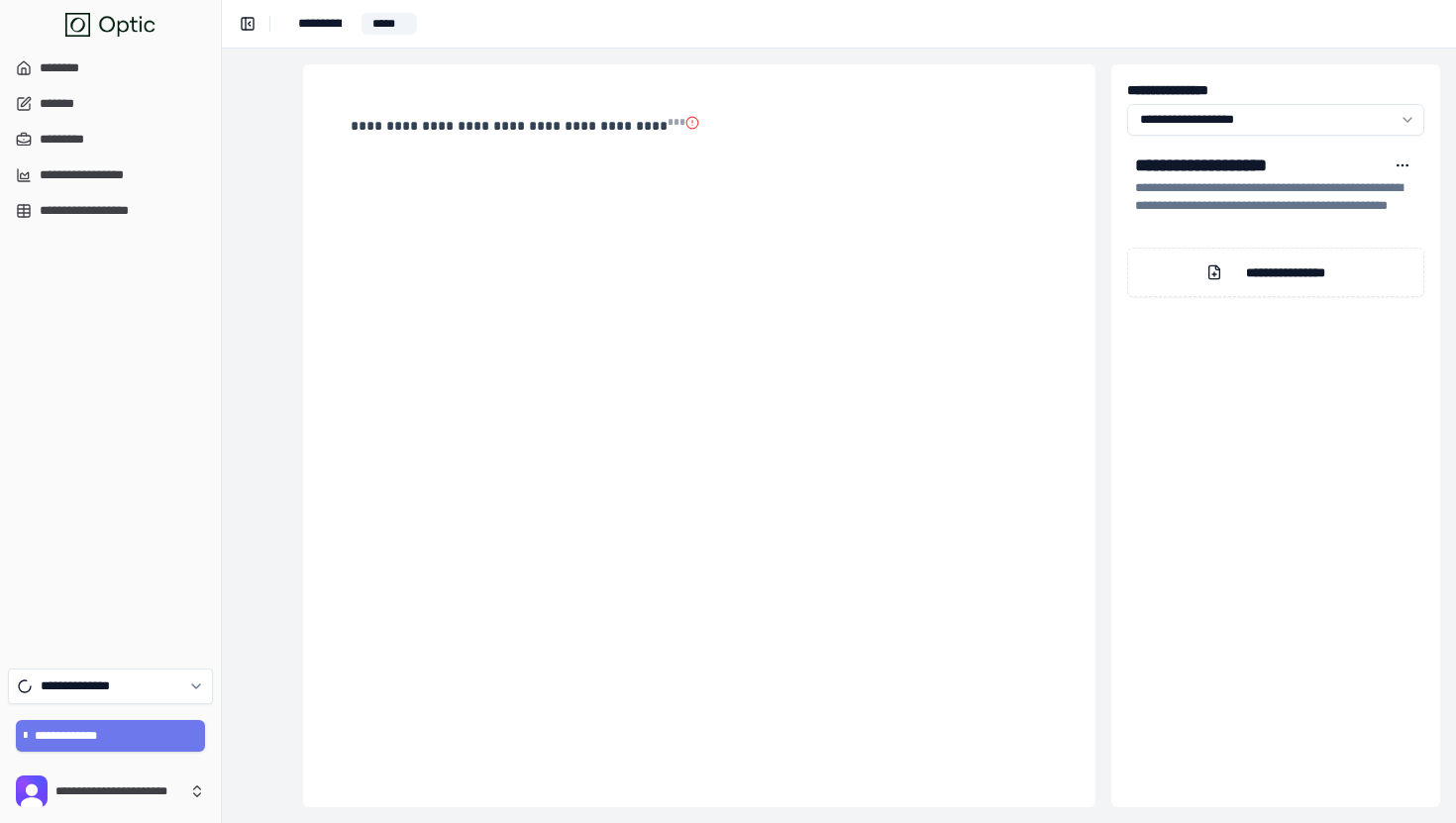 click on "**********" at bounding box center (1286, 272) 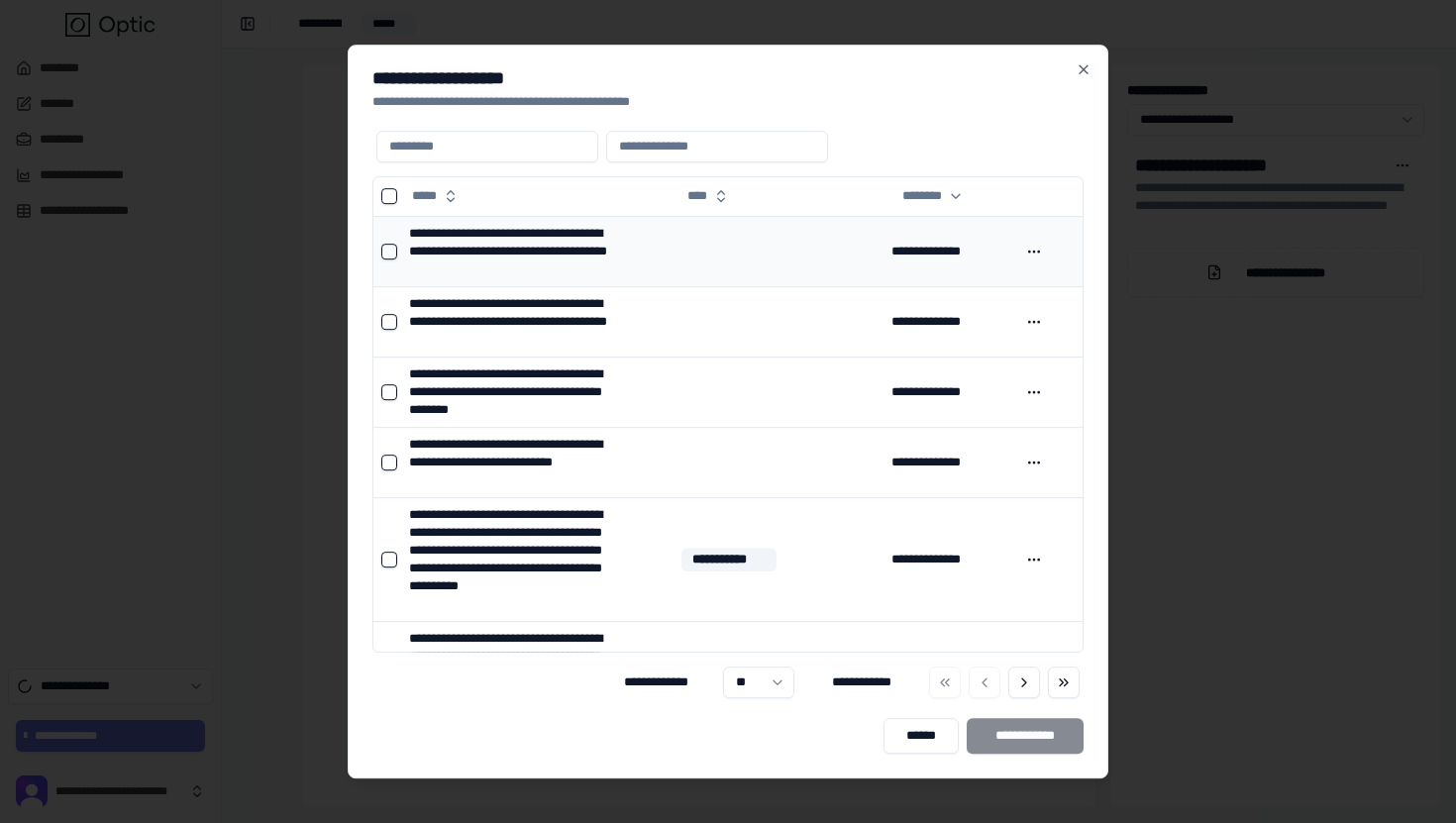 click at bounding box center (389, 252) 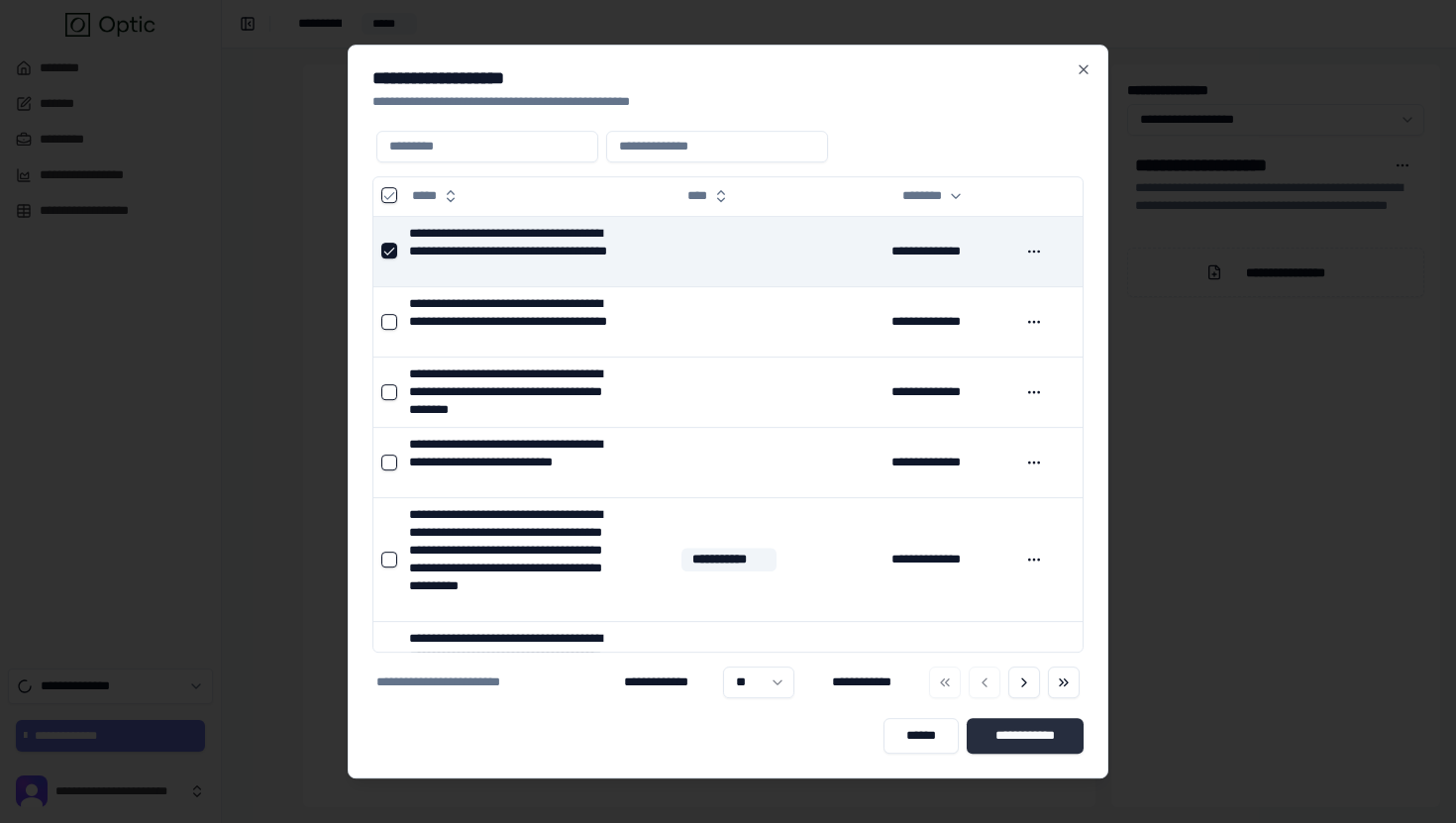 click on "**********" at bounding box center [1025, 736] 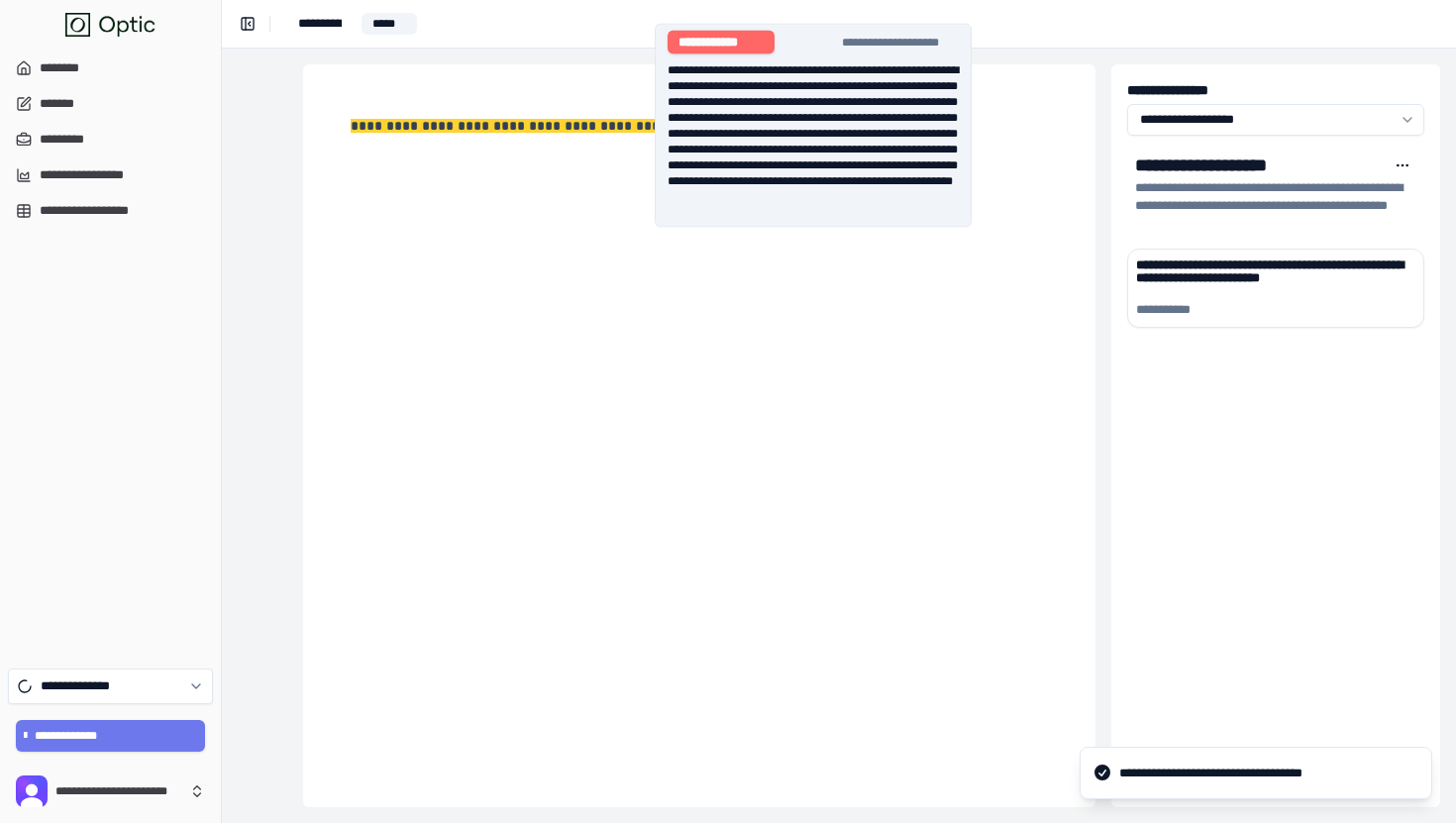 click on "[FIRST] [LAST] [ADDRESS] [CITY] [STATE]" at bounding box center [813, 126] 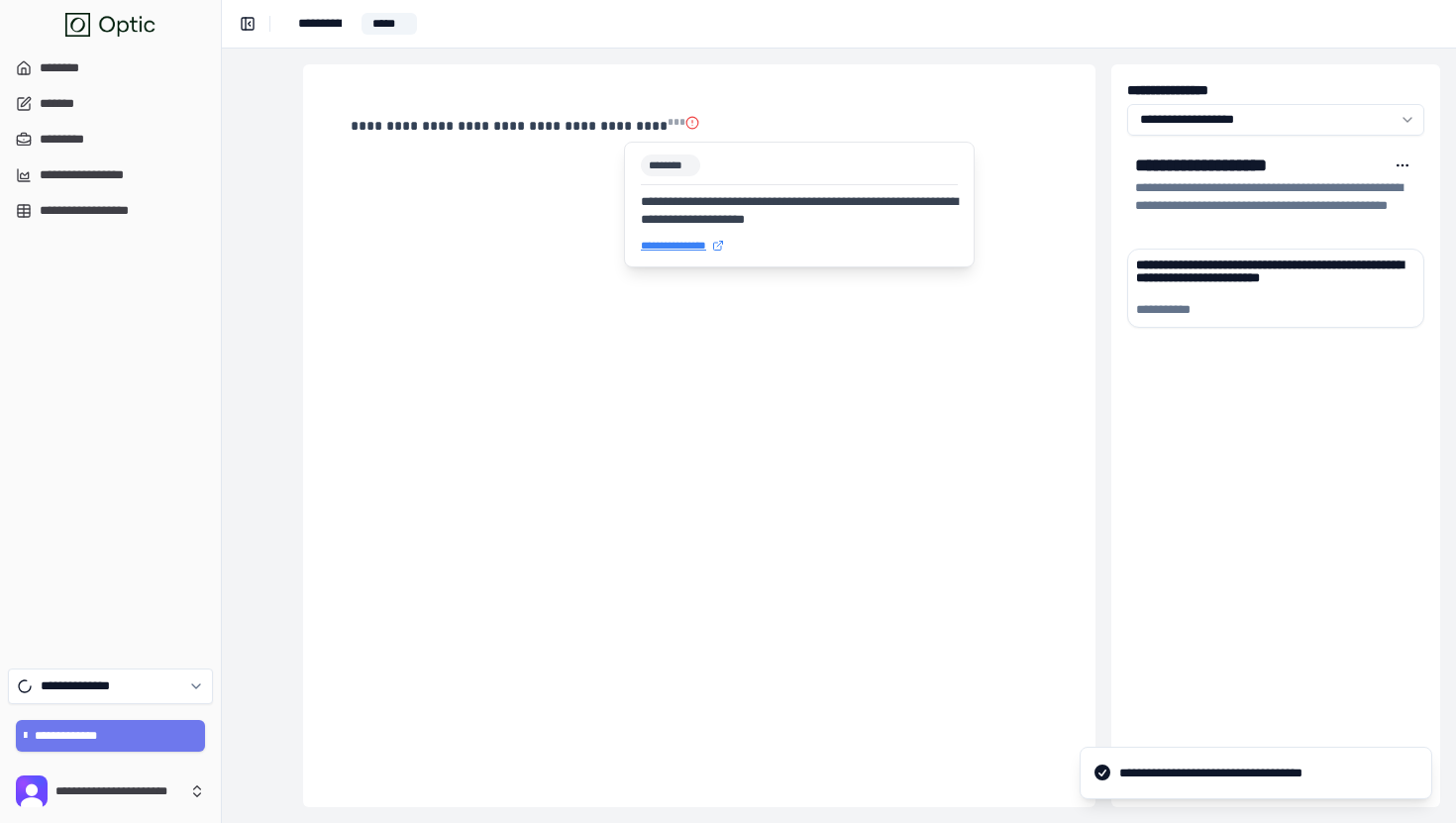 click on "[ADDRESS] [CITY] [STATE]" at bounding box center [699, 436] 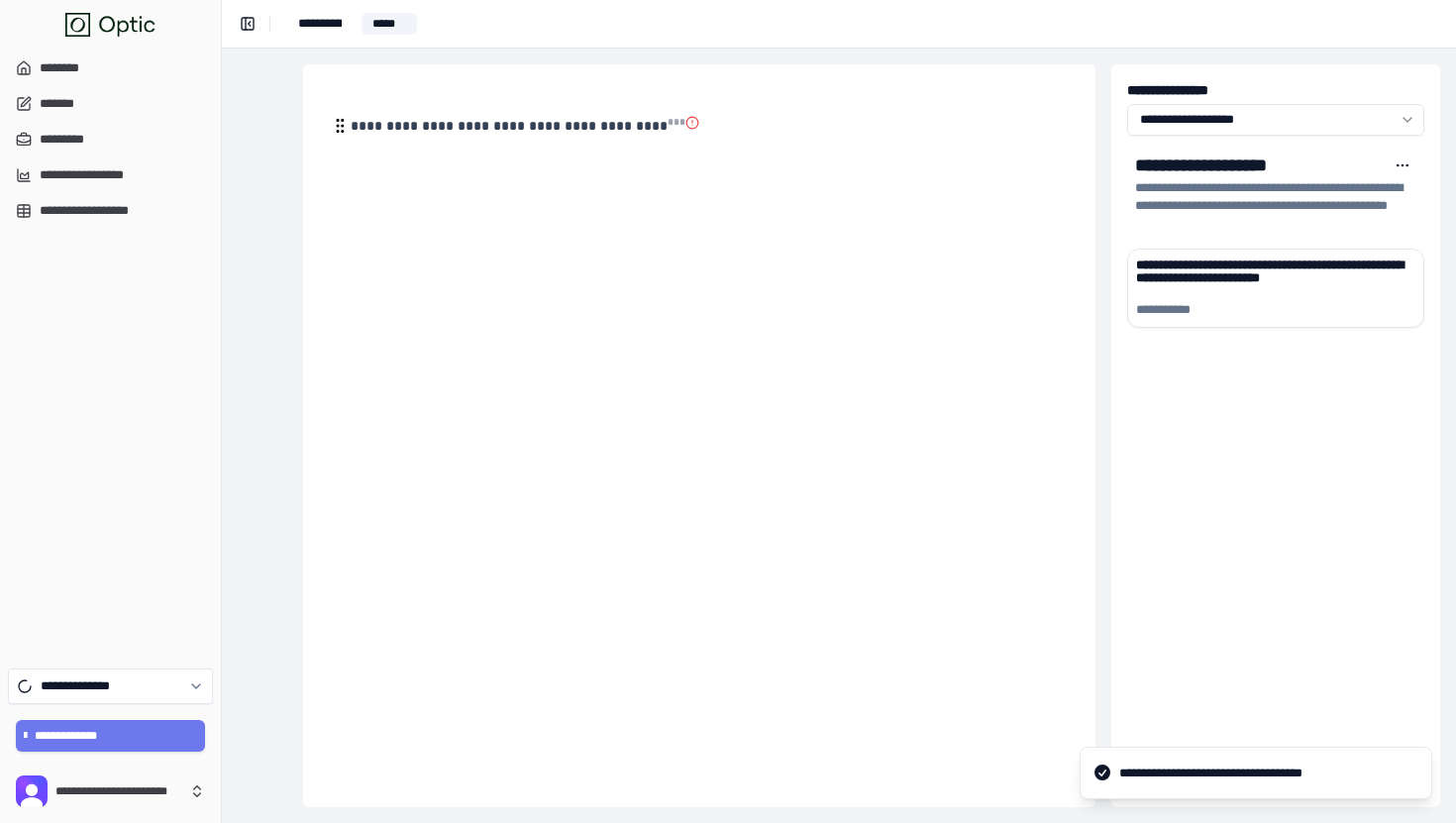 click on "[ADDRESS] [CITY] [STATE]" at bounding box center (697, 126) 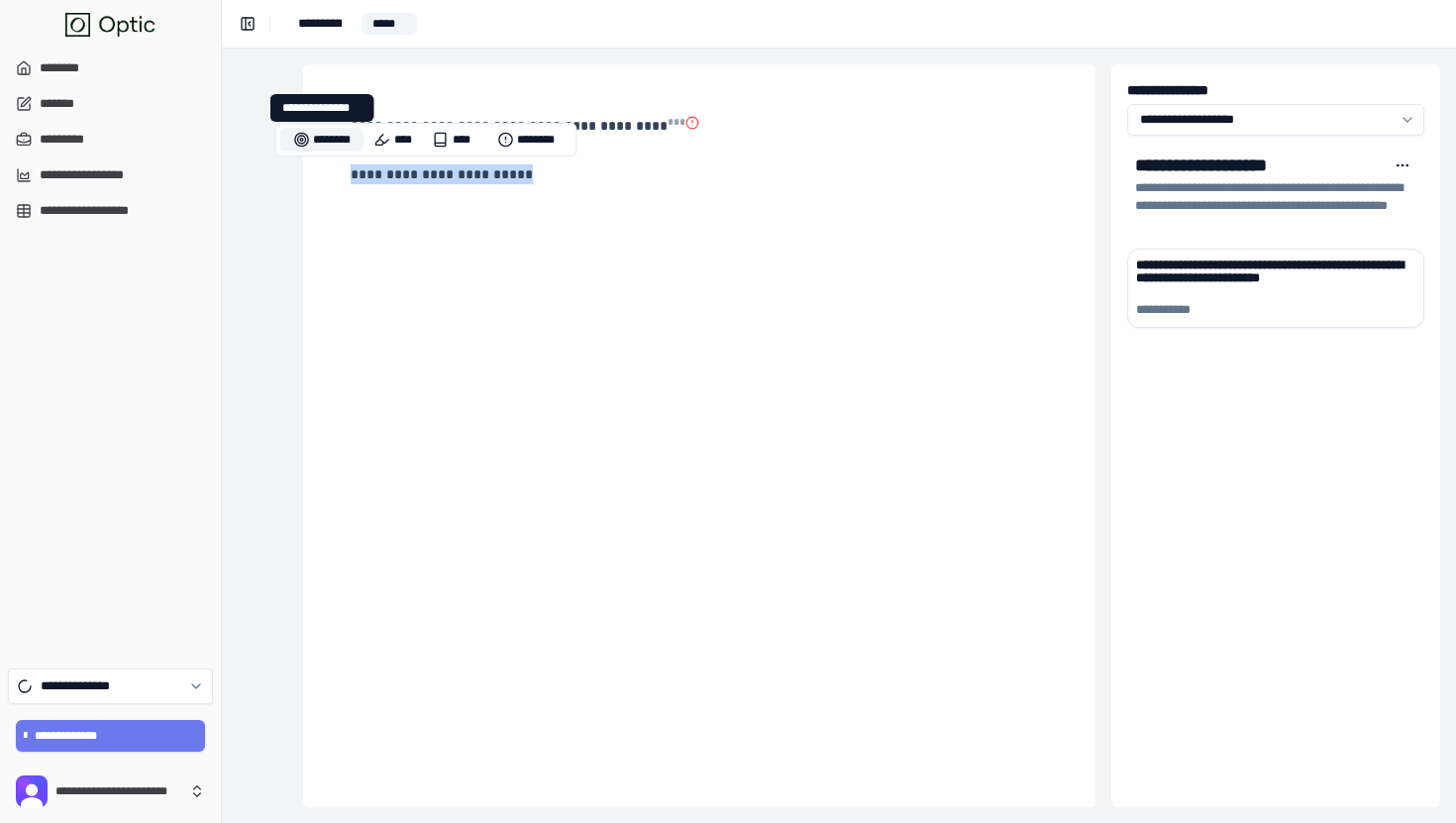 click on "********" at bounding box center [322, 140] 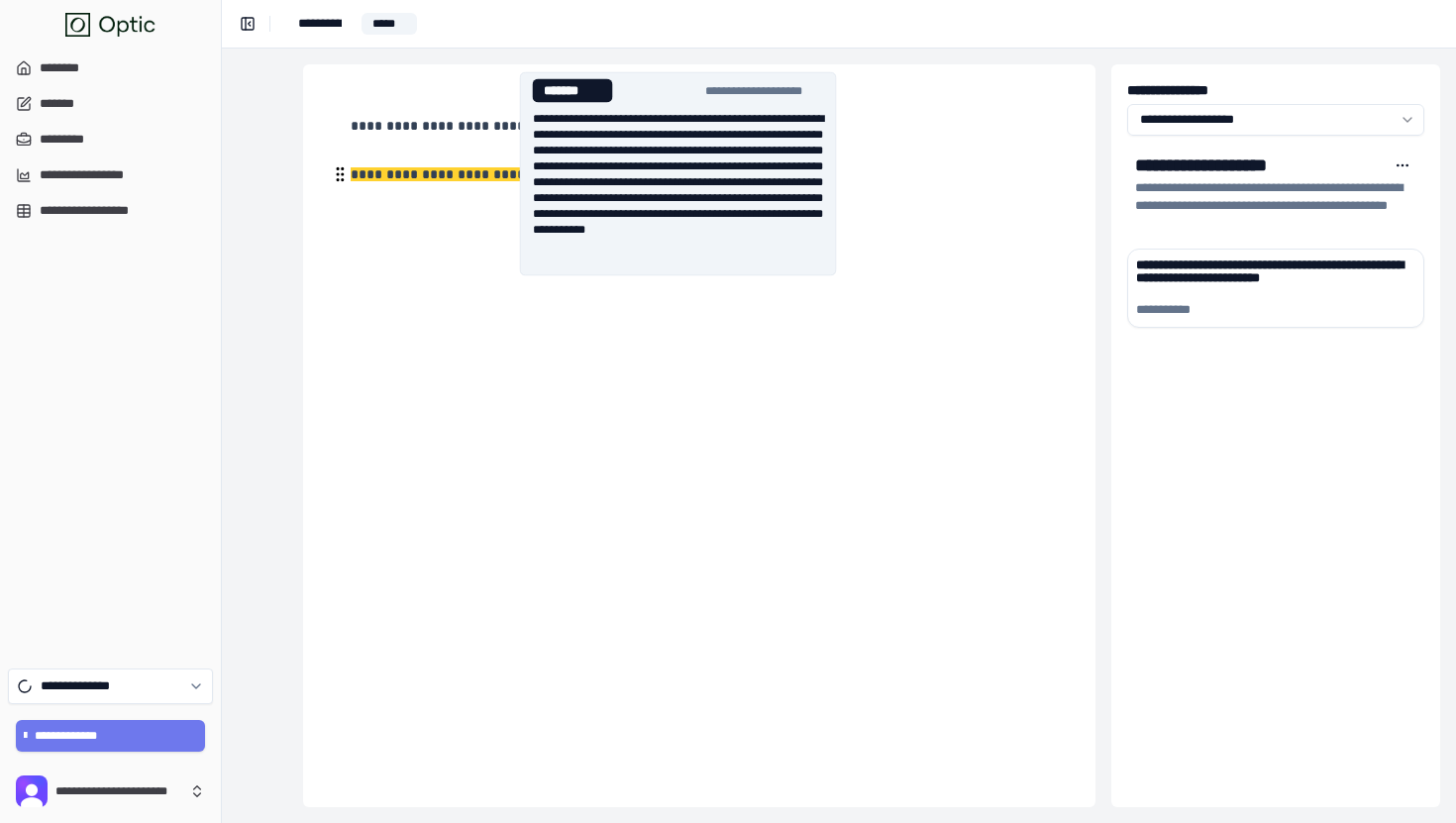 click 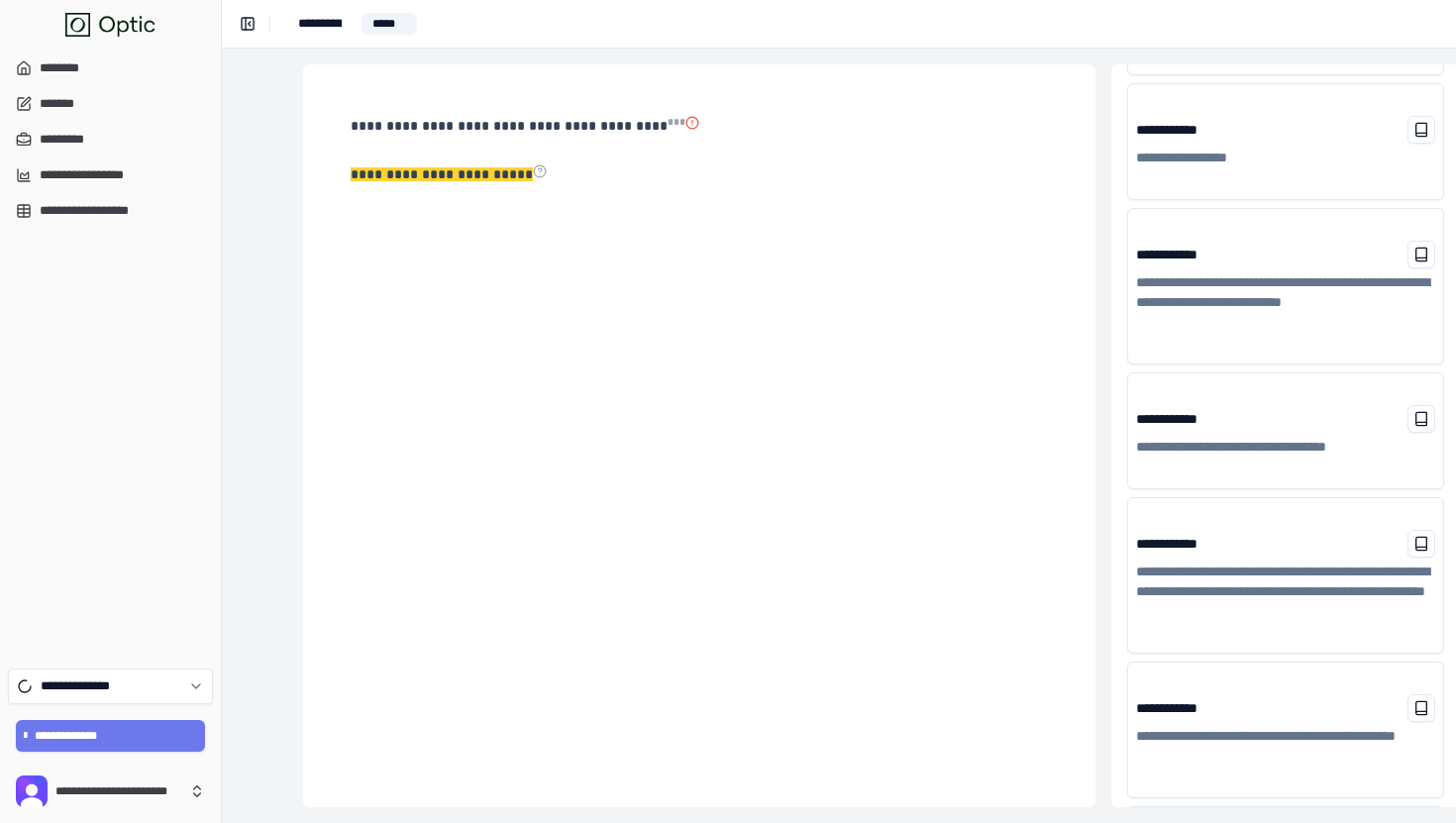 scroll, scrollTop: 0, scrollLeft: 0, axis: both 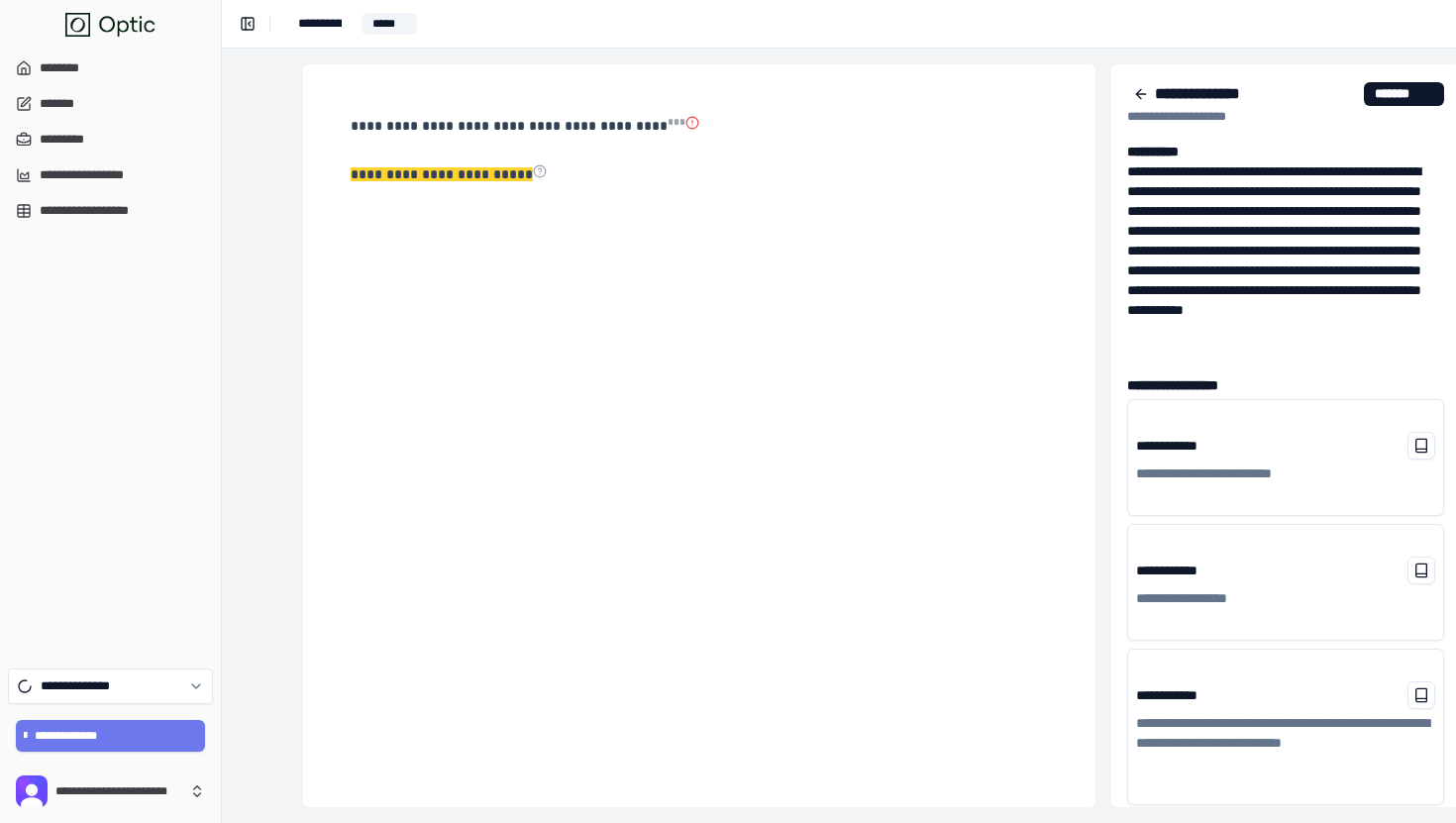 click on "[ADDRESS] [CITY] [STATE]" at bounding box center (699, 436) 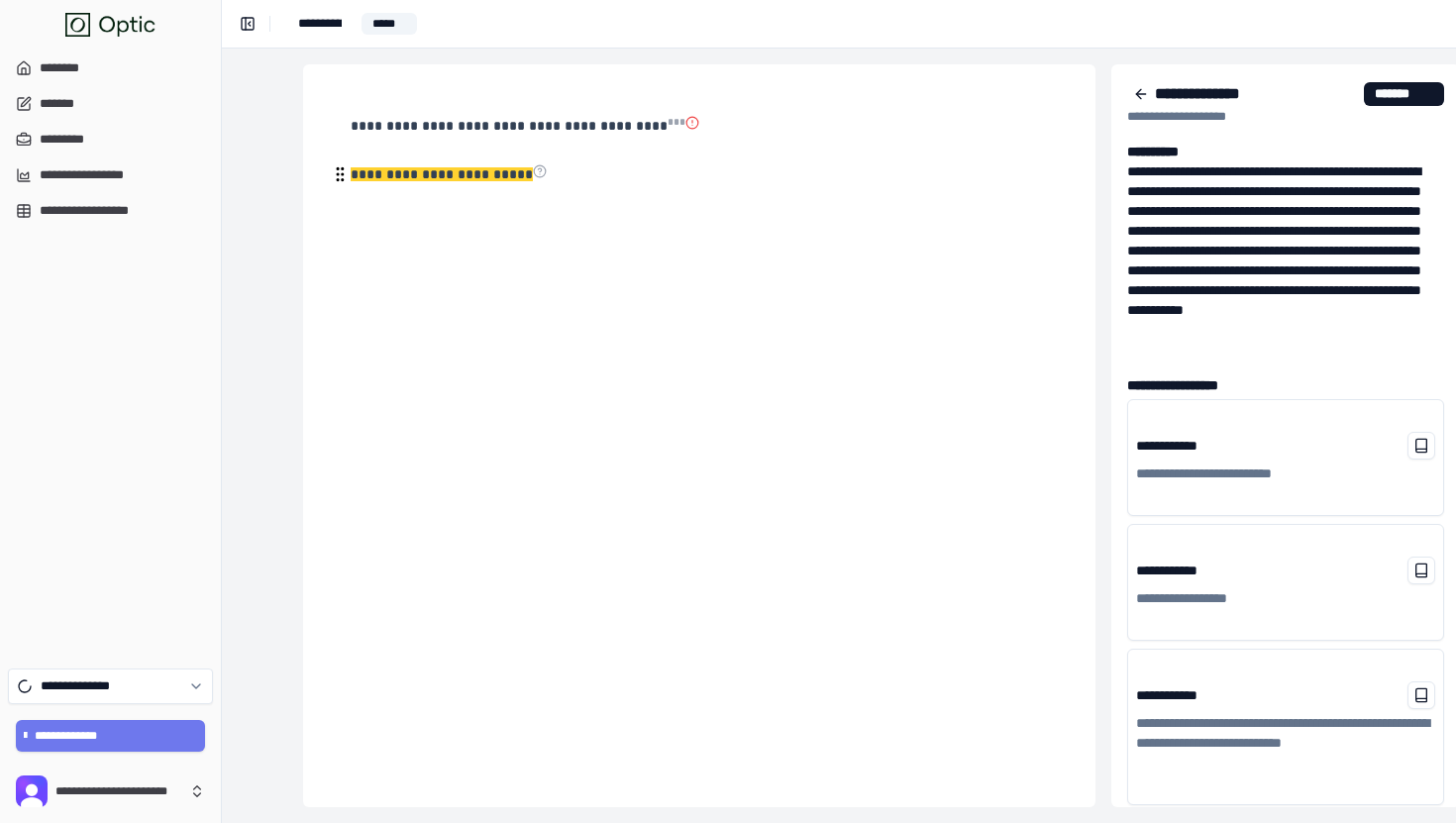 drag, startPoint x: 525, startPoint y: 173, endPoint x: 507, endPoint y: 175, distance: 18.11077 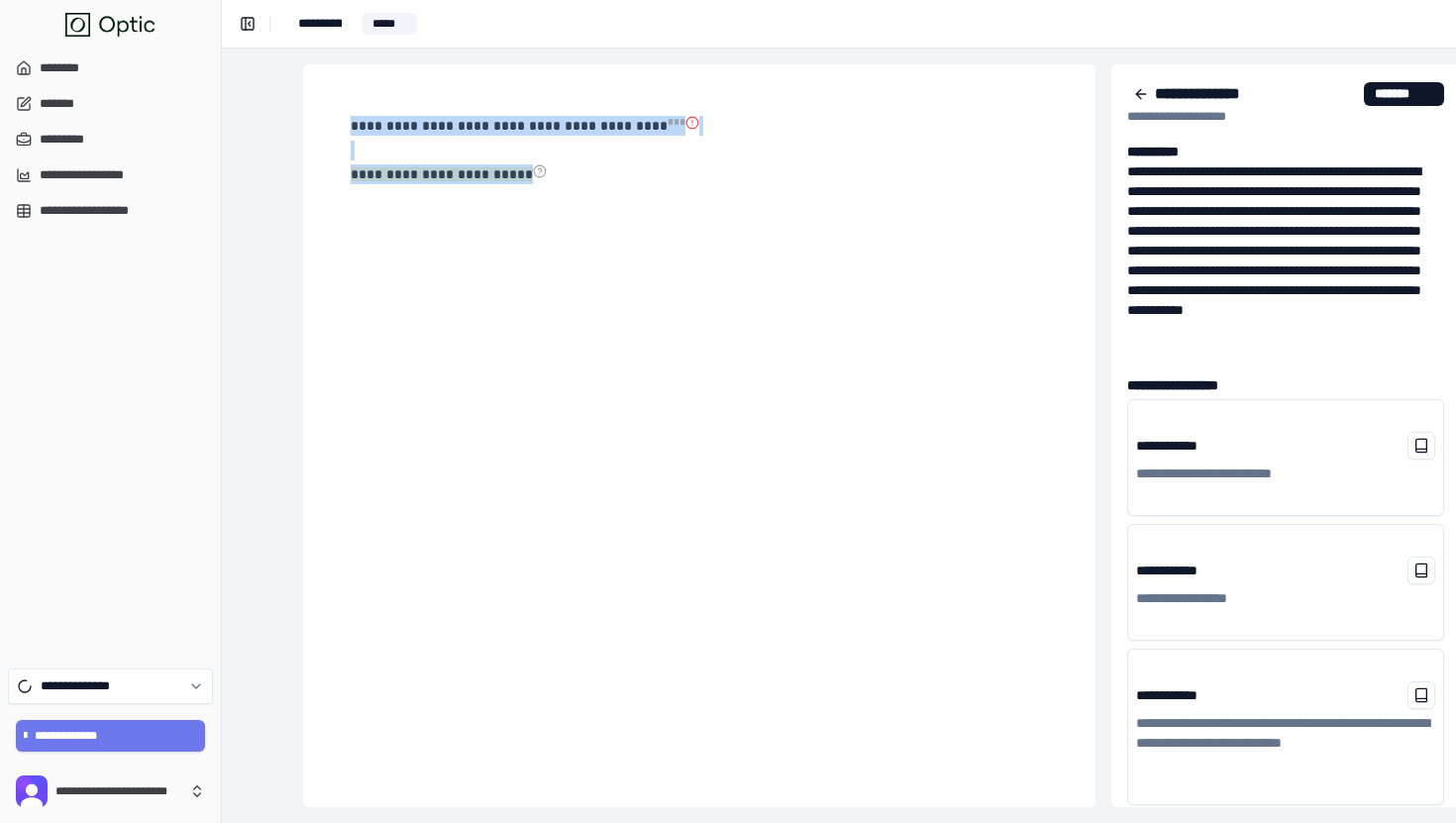 drag, startPoint x: 544, startPoint y: 173, endPoint x: 328, endPoint y: 102, distance: 227.36974 